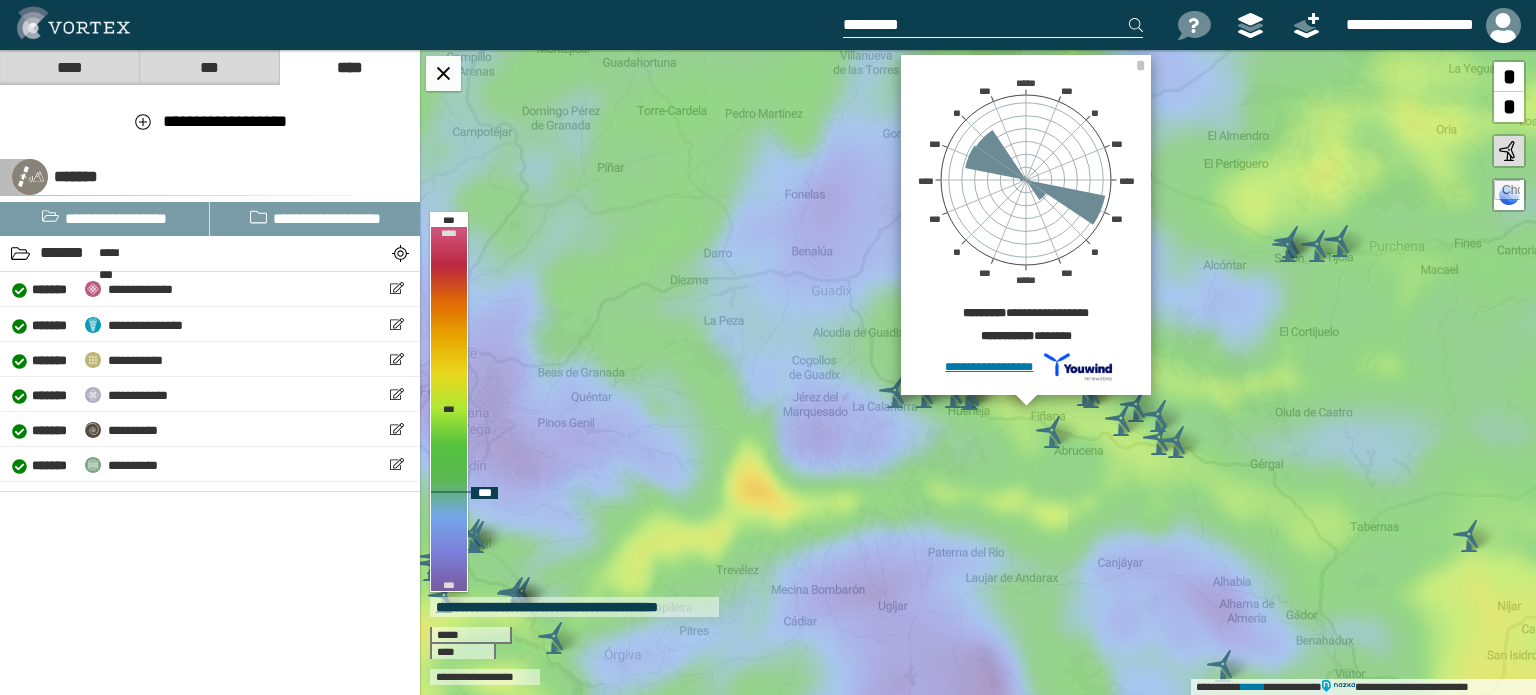 scroll, scrollTop: 0, scrollLeft: 0, axis: both 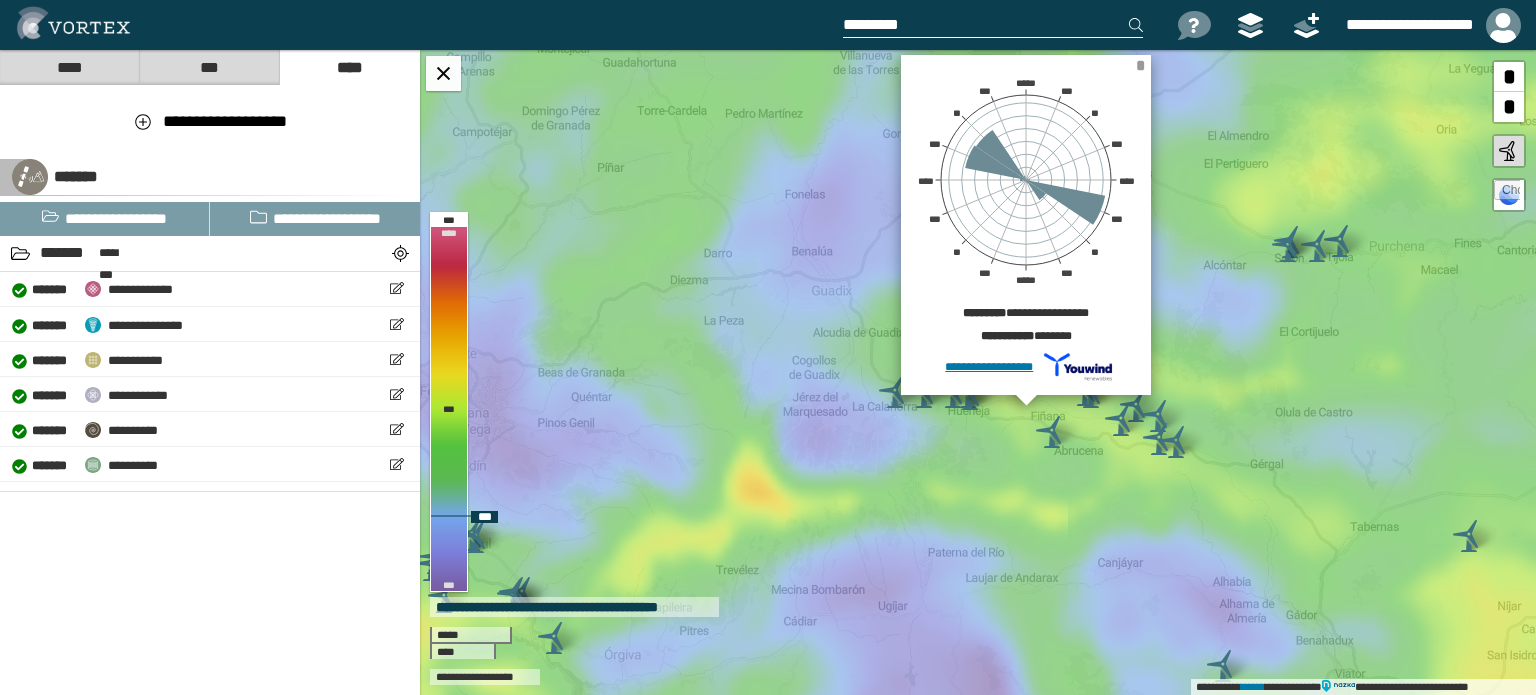 click on "*" at bounding box center [1140, 65] 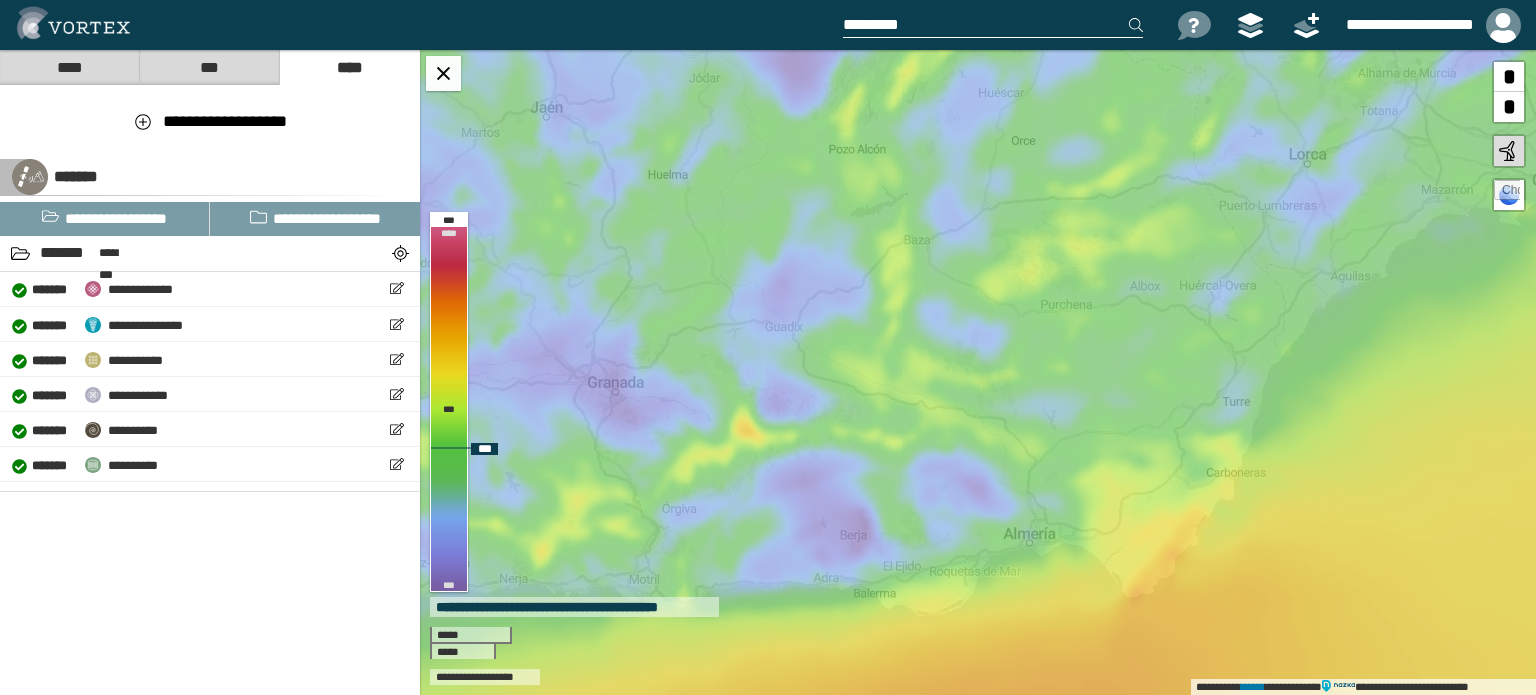 drag, startPoint x: 1152, startPoint y: 471, endPoint x: 1039, endPoint y: 463, distance: 113.28283 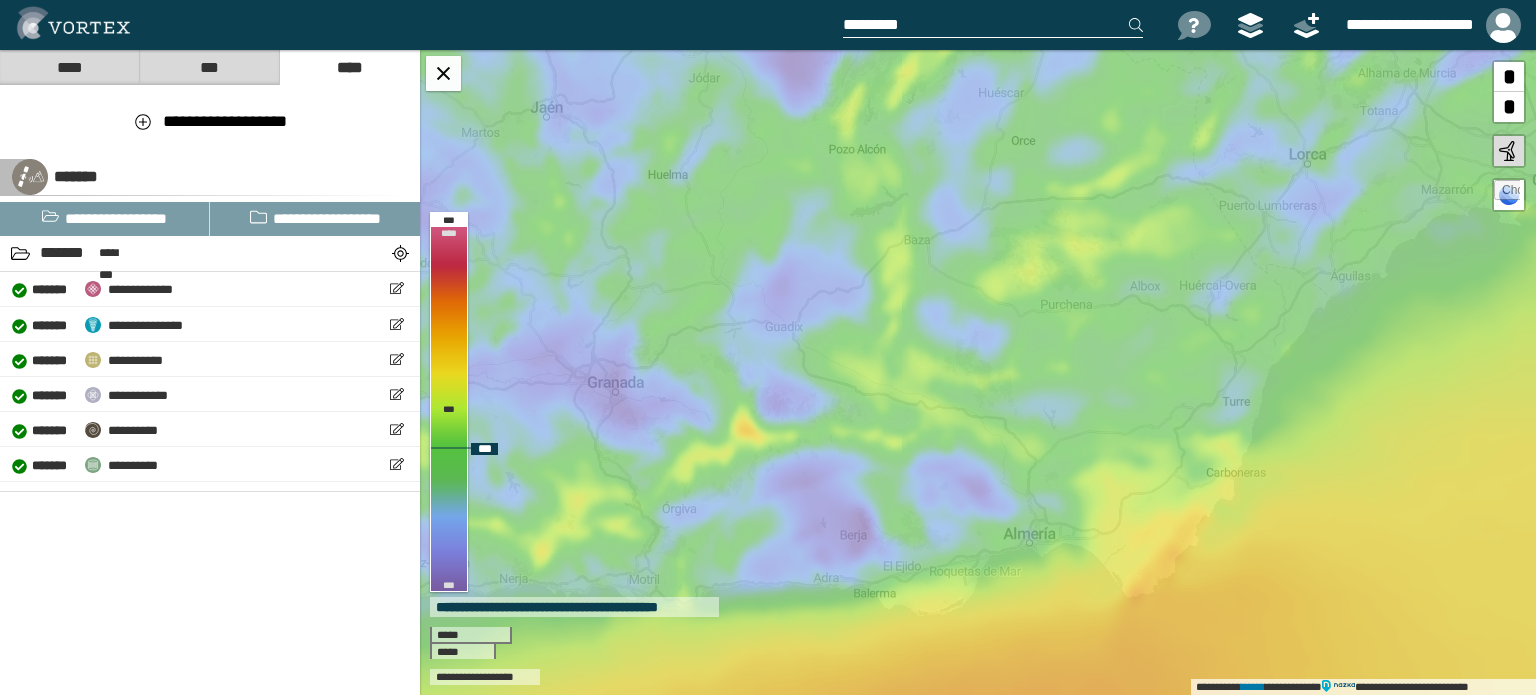 click on "**********" at bounding box center [978, 372] 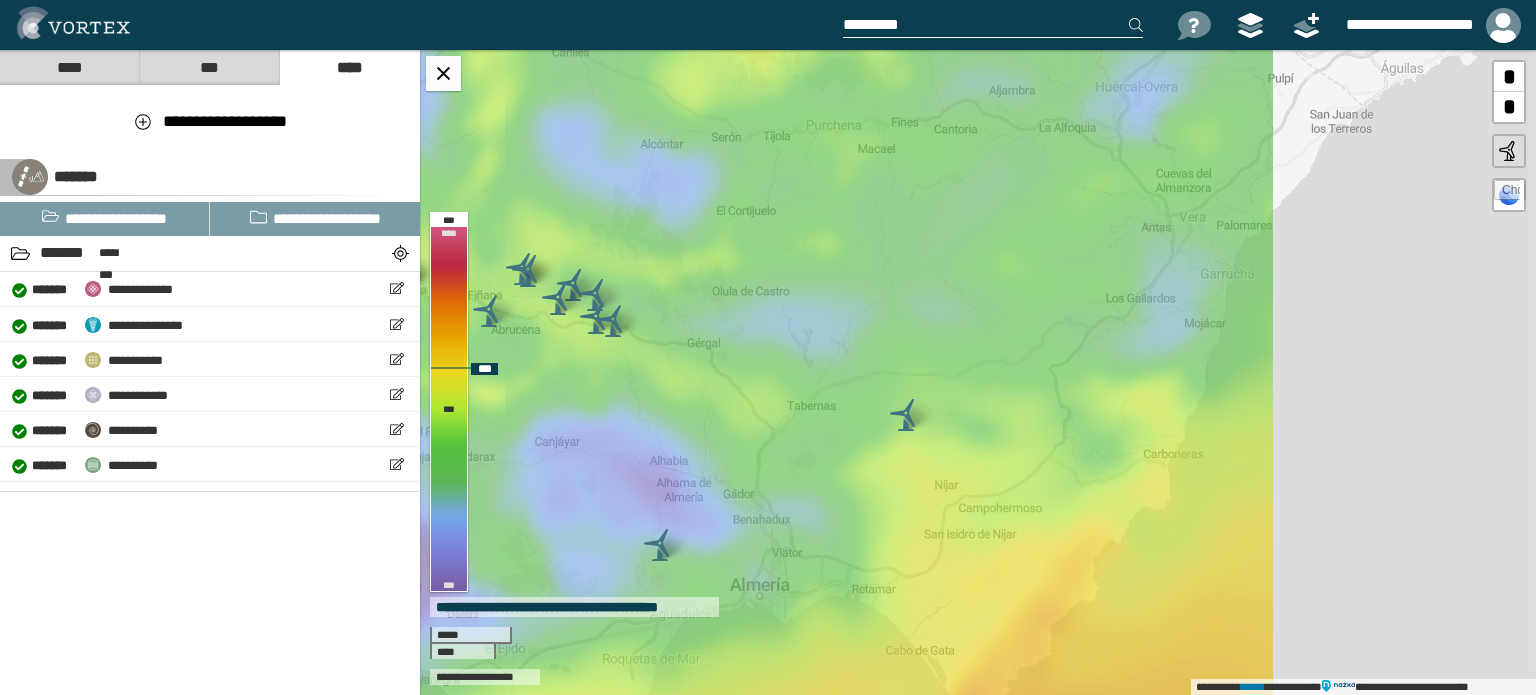 drag, startPoint x: 1192, startPoint y: 536, endPoint x: 840, endPoint y: 636, distance: 365.92896 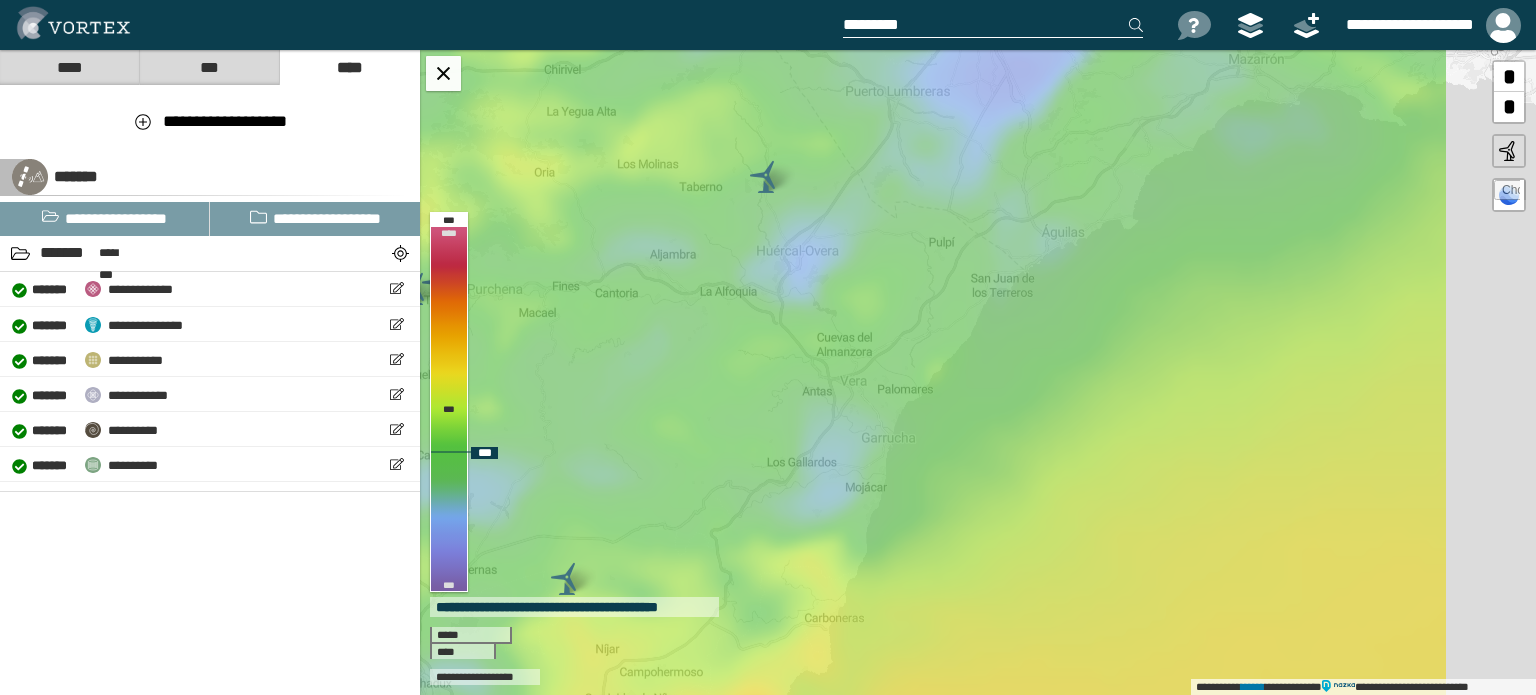 drag, startPoint x: 976, startPoint y: 367, endPoint x: 912, endPoint y: 423, distance: 85.04117 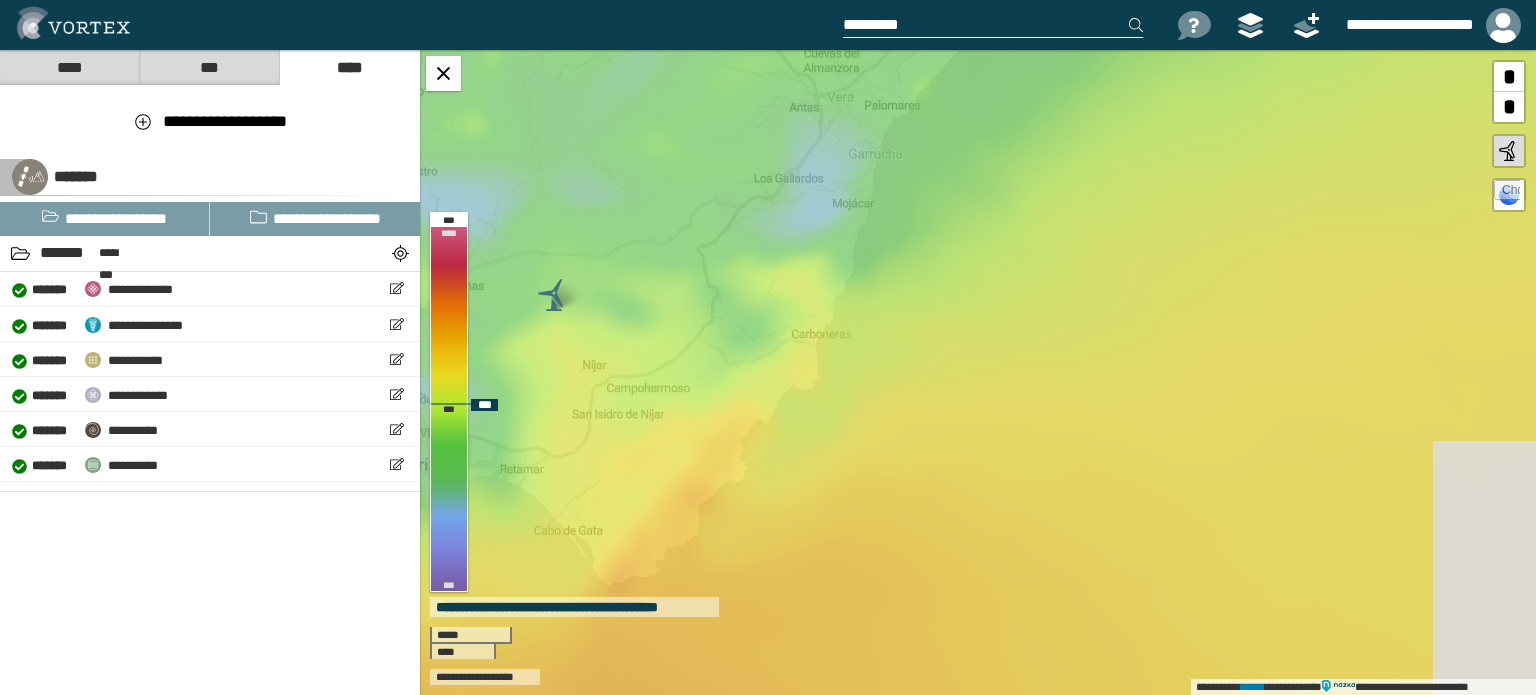 drag, startPoint x: 1166, startPoint y: 440, endPoint x: 1180, endPoint y: 132, distance: 308.31802 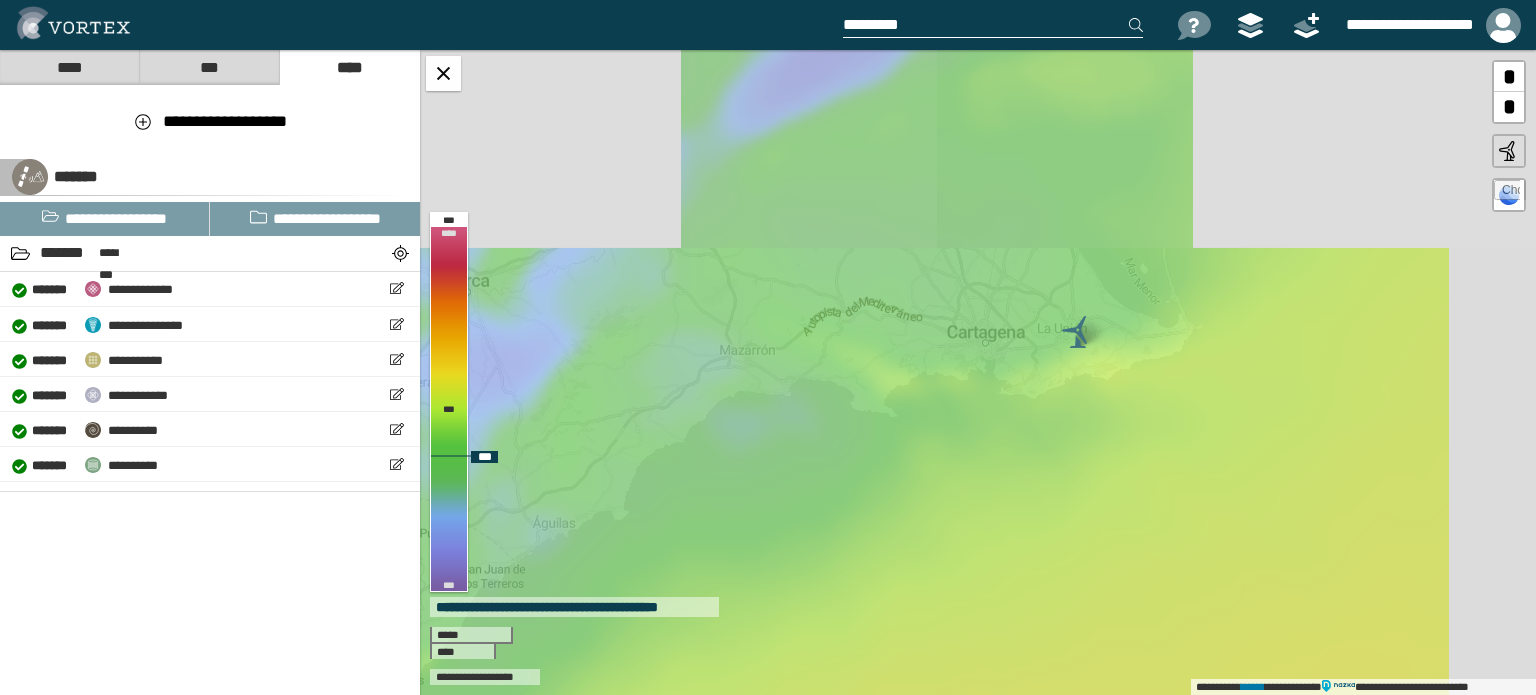 drag, startPoint x: 996, startPoint y: 305, endPoint x: 738, endPoint y: 498, distance: 322.20026 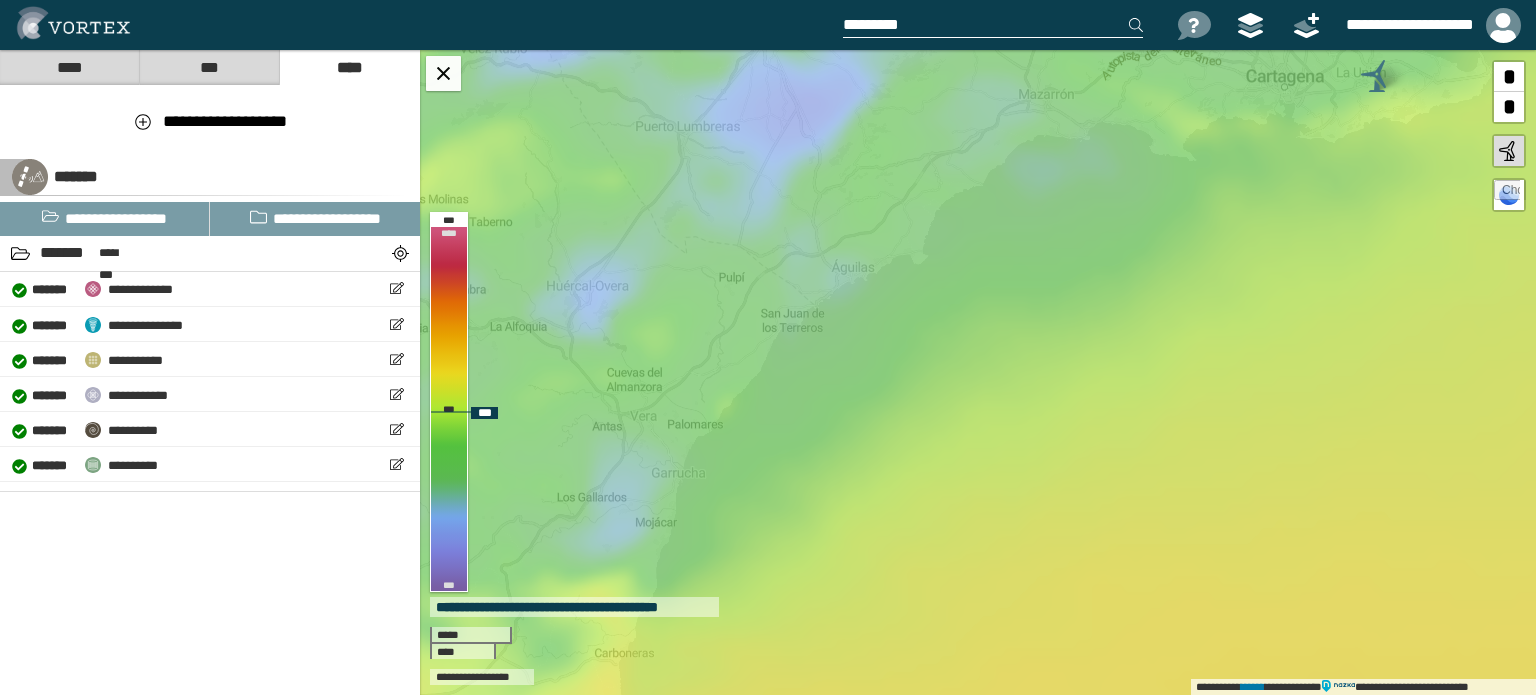 drag, startPoint x: 953, startPoint y: 531, endPoint x: 1252, endPoint y: 275, distance: 393.62036 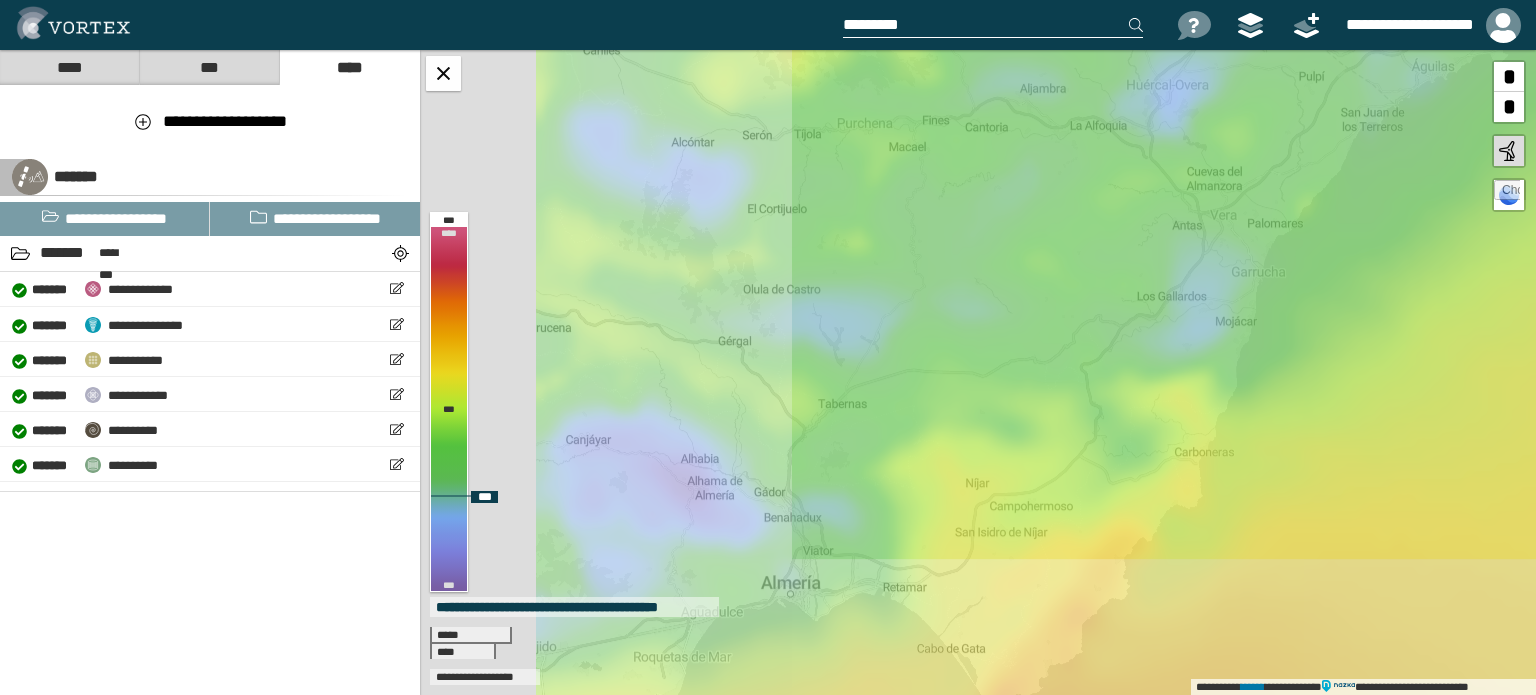 drag, startPoint x: 744, startPoint y: 479, endPoint x: 1217, endPoint y: 306, distance: 503.6447 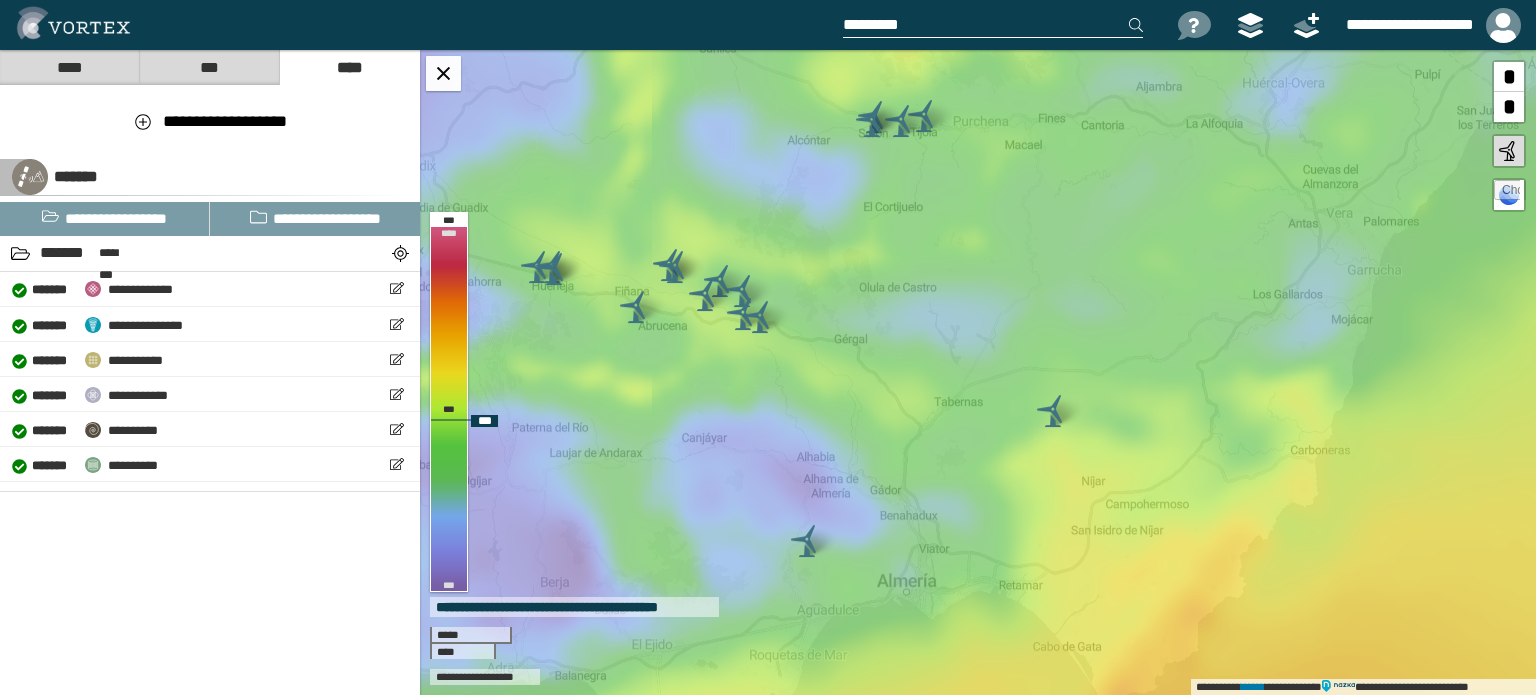 drag, startPoint x: 872, startPoint y: 498, endPoint x: 1200, endPoint y: 539, distance: 330.55258 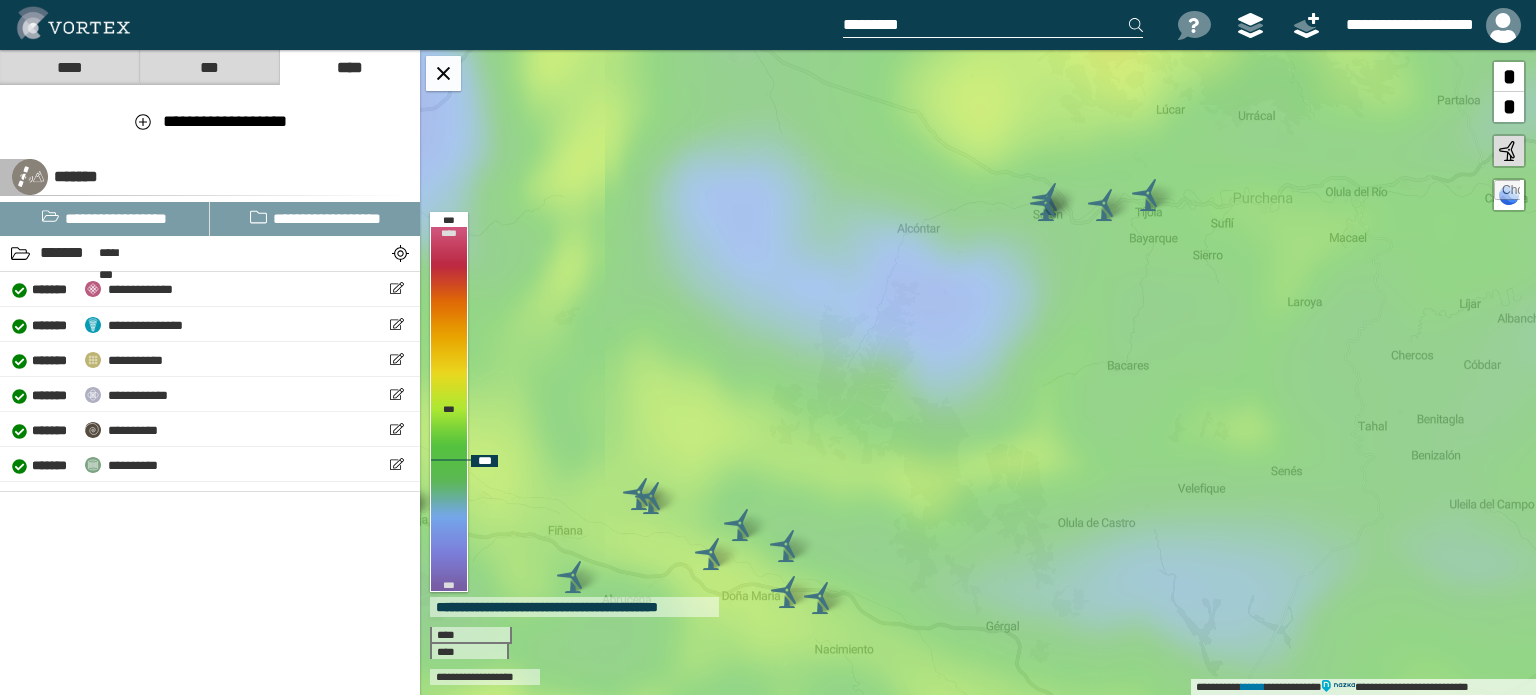 drag, startPoint x: 1149, startPoint y: 258, endPoint x: 1087, endPoint y: 291, distance: 70.23532 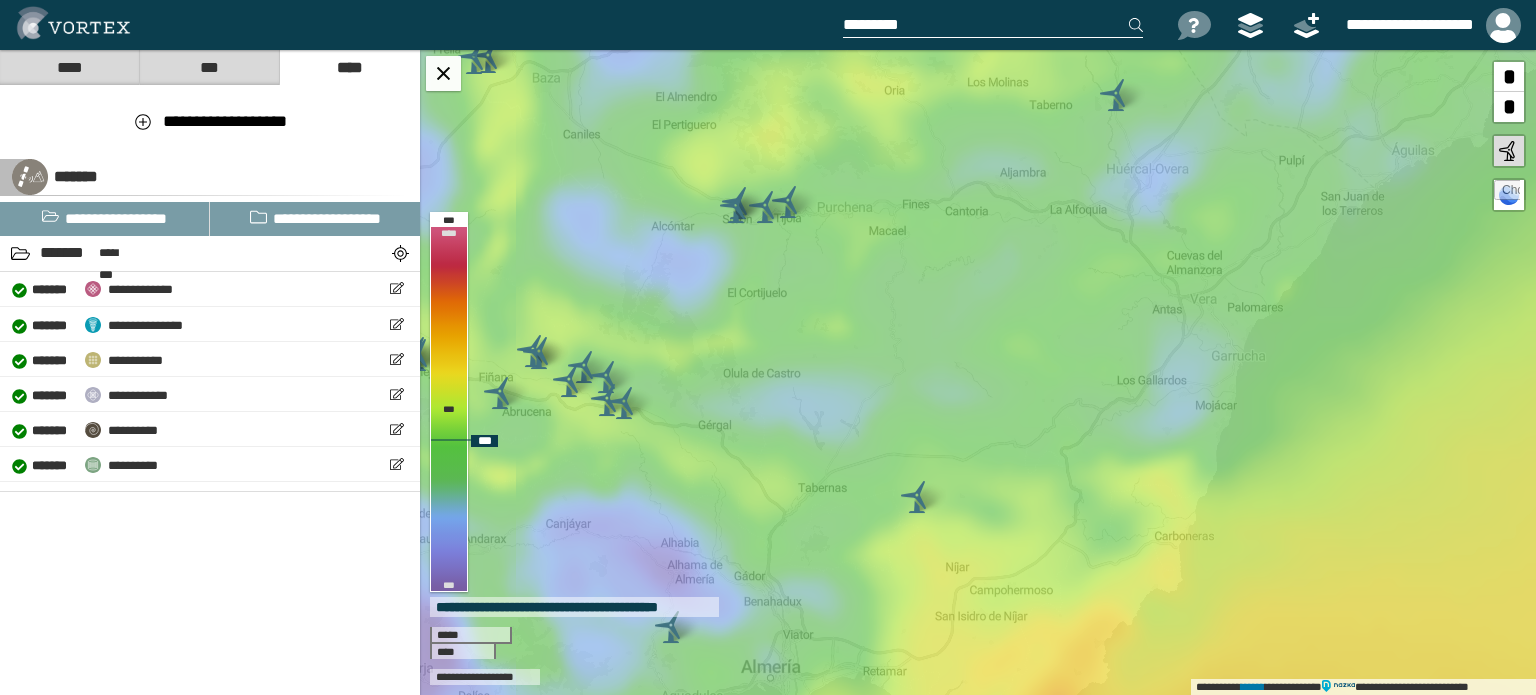 drag, startPoint x: 1175, startPoint y: 341, endPoint x: 829, endPoint y: 332, distance: 346.11703 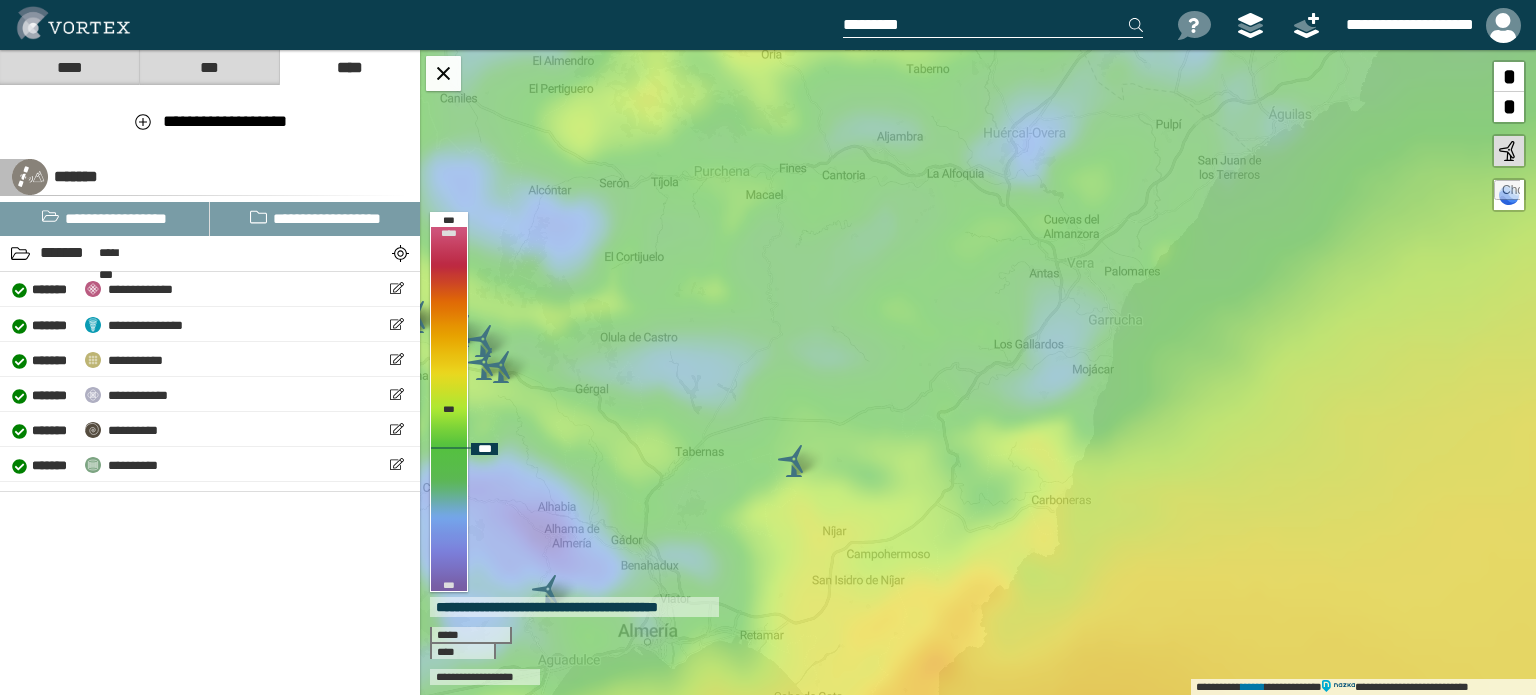 drag, startPoint x: 871, startPoint y: 213, endPoint x: 825, endPoint y: 431, distance: 222.80035 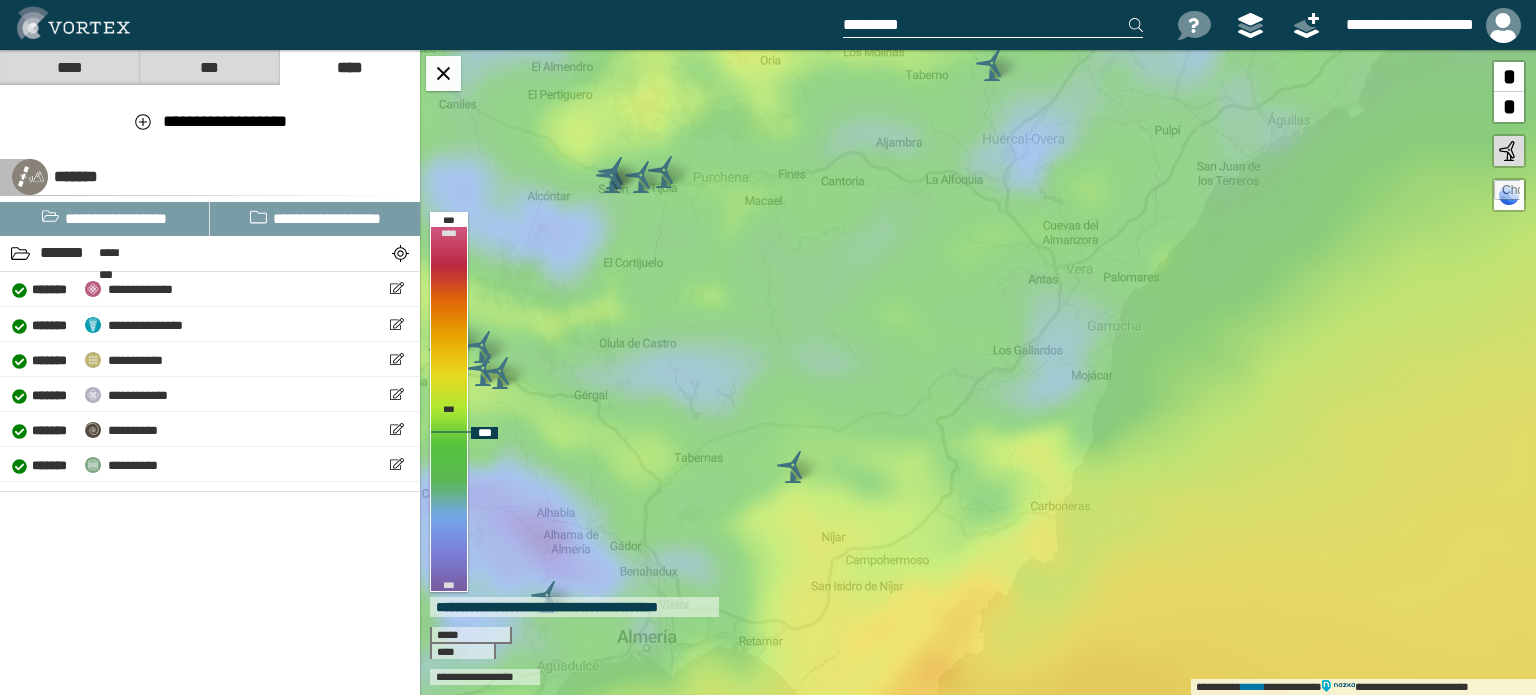 click at bounding box center (793, 467) 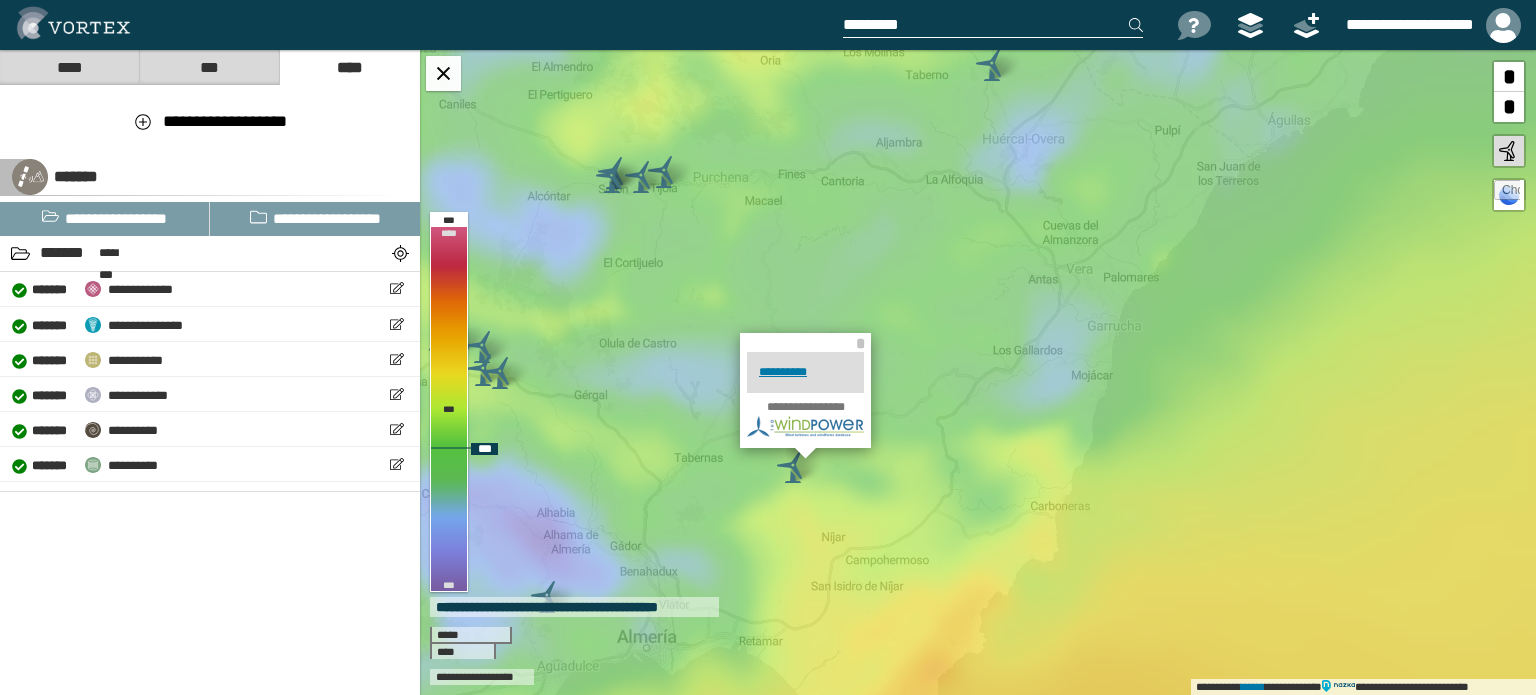 click at bounding box center [664, 172] 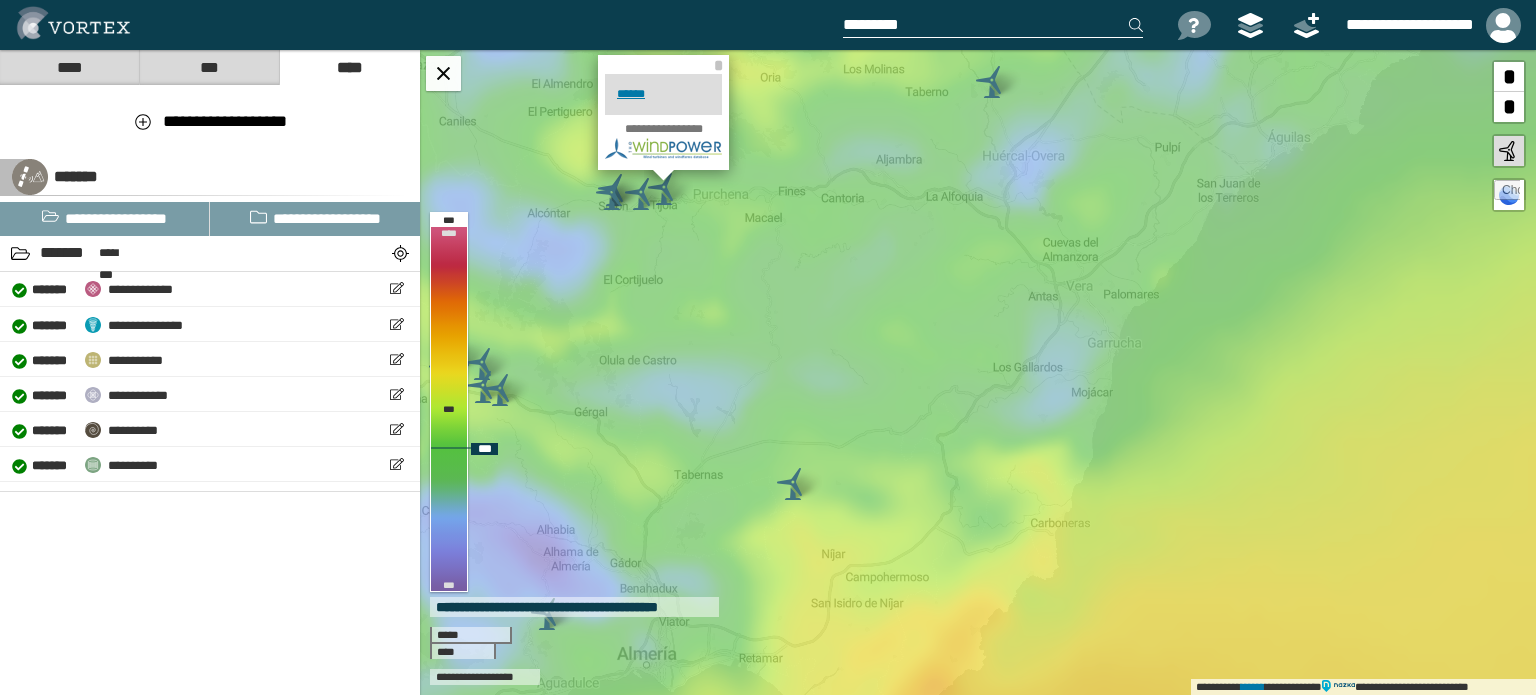 click at bounding box center [992, 82] 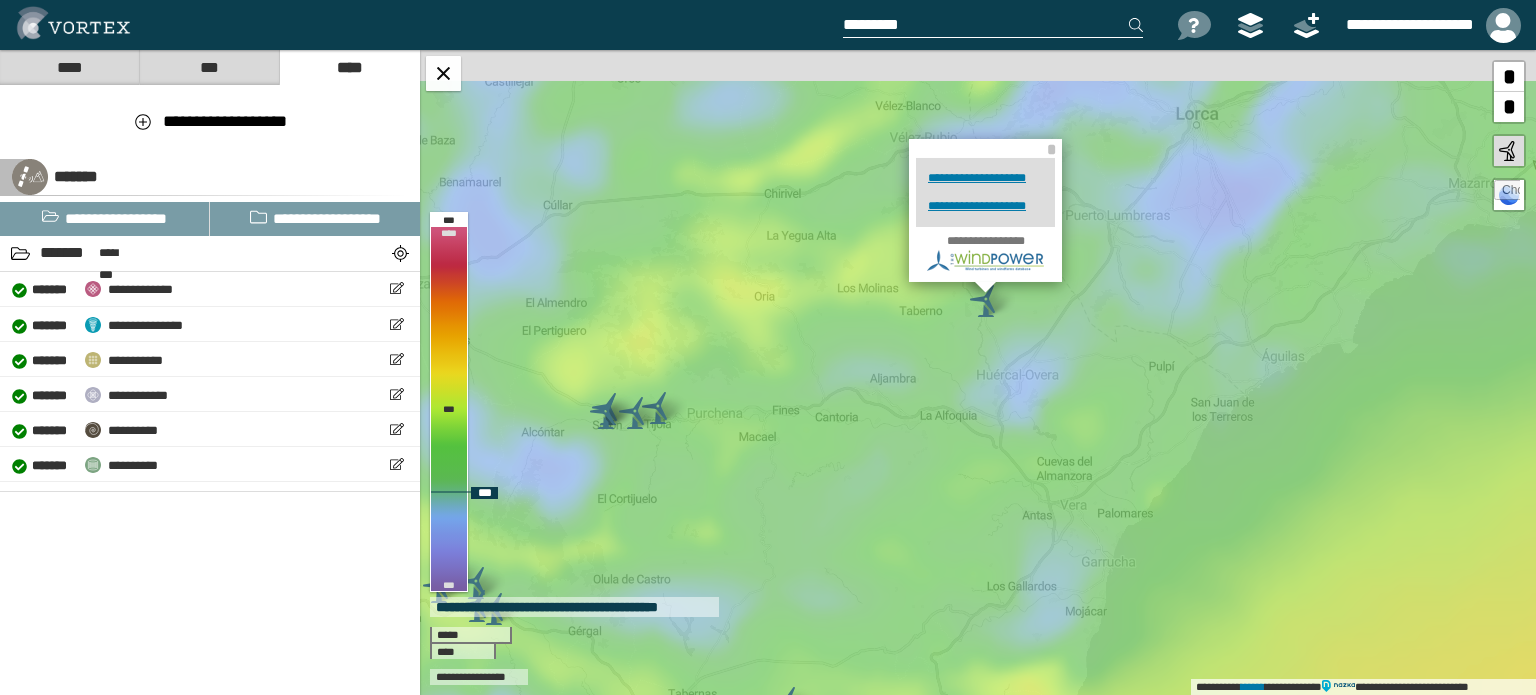 drag, startPoint x: 906, startPoint y: 283, endPoint x: 900, endPoint y: 367, distance: 84.21401 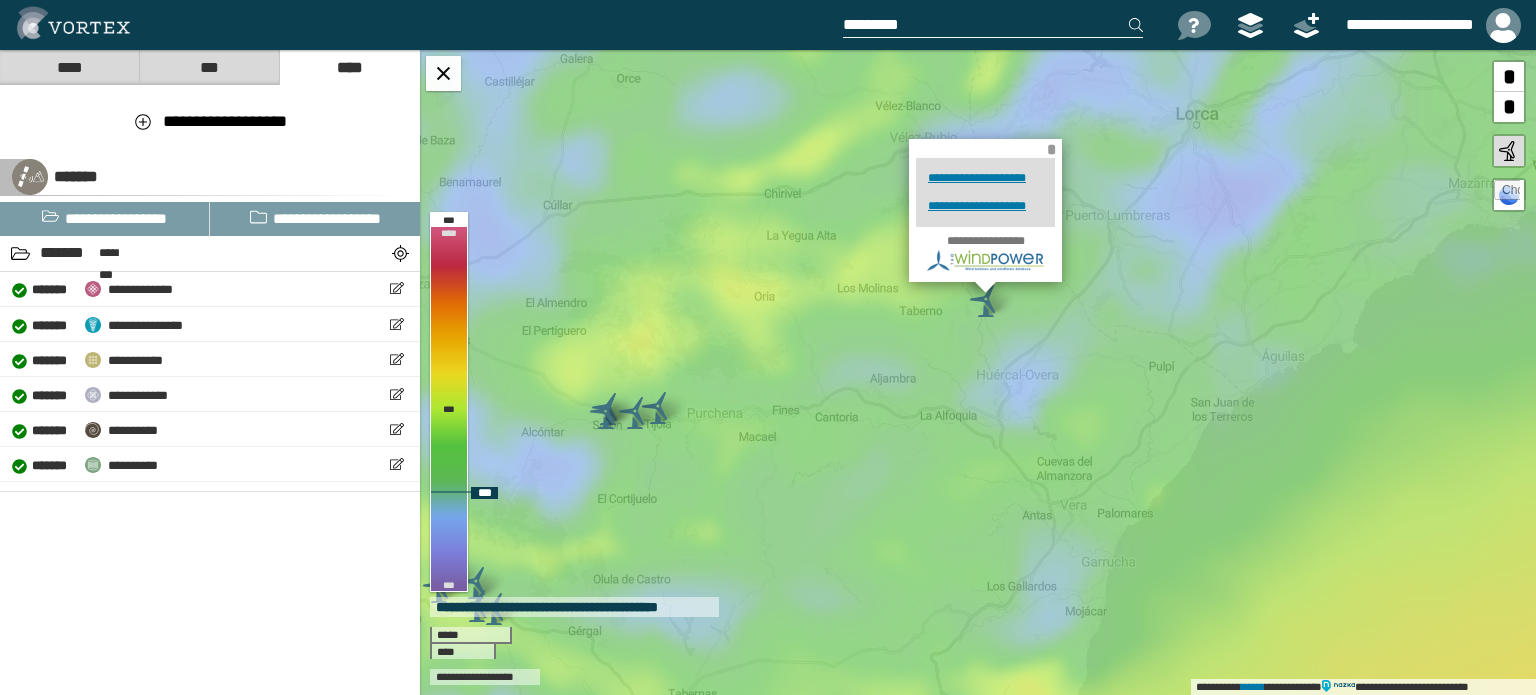 click on "*" at bounding box center (1051, 149) 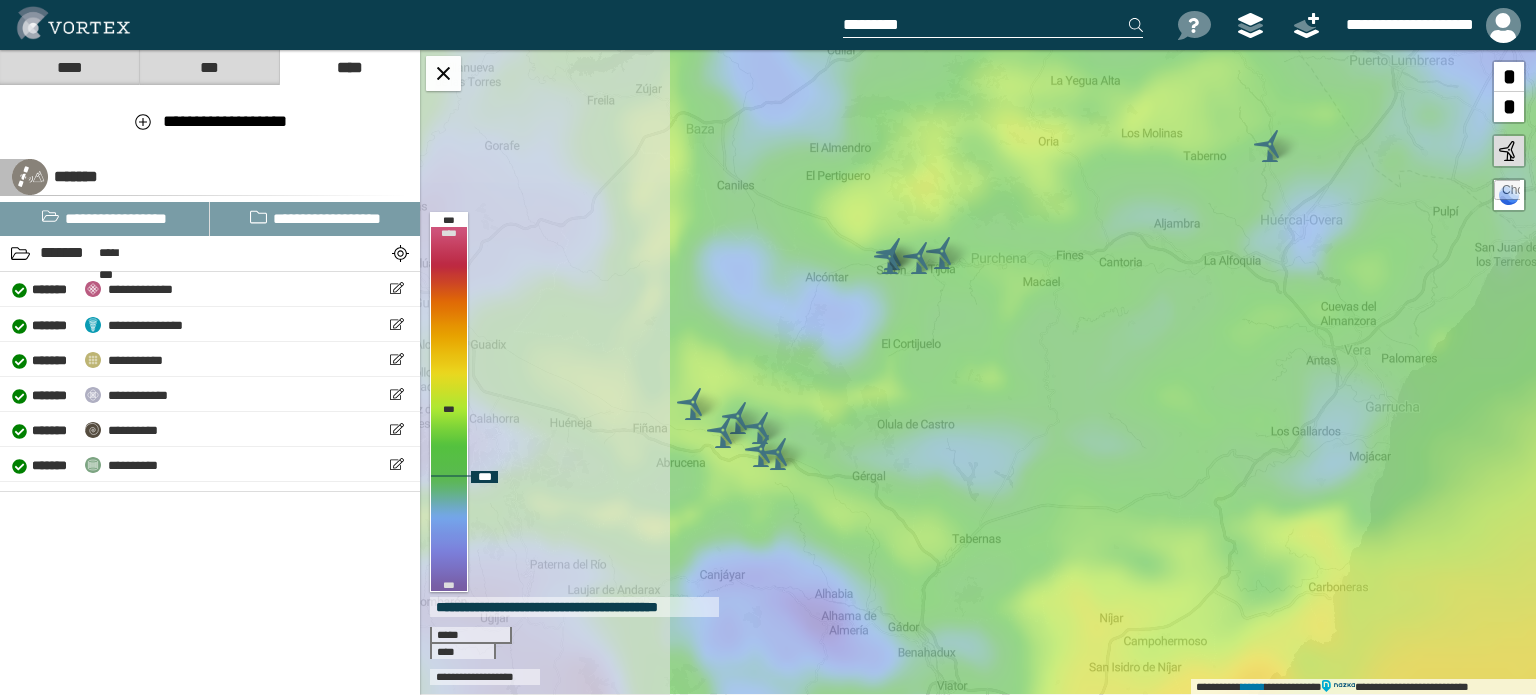 drag, startPoint x: 906, startPoint y: 375, endPoint x: 1160, endPoint y: 242, distance: 286.71414 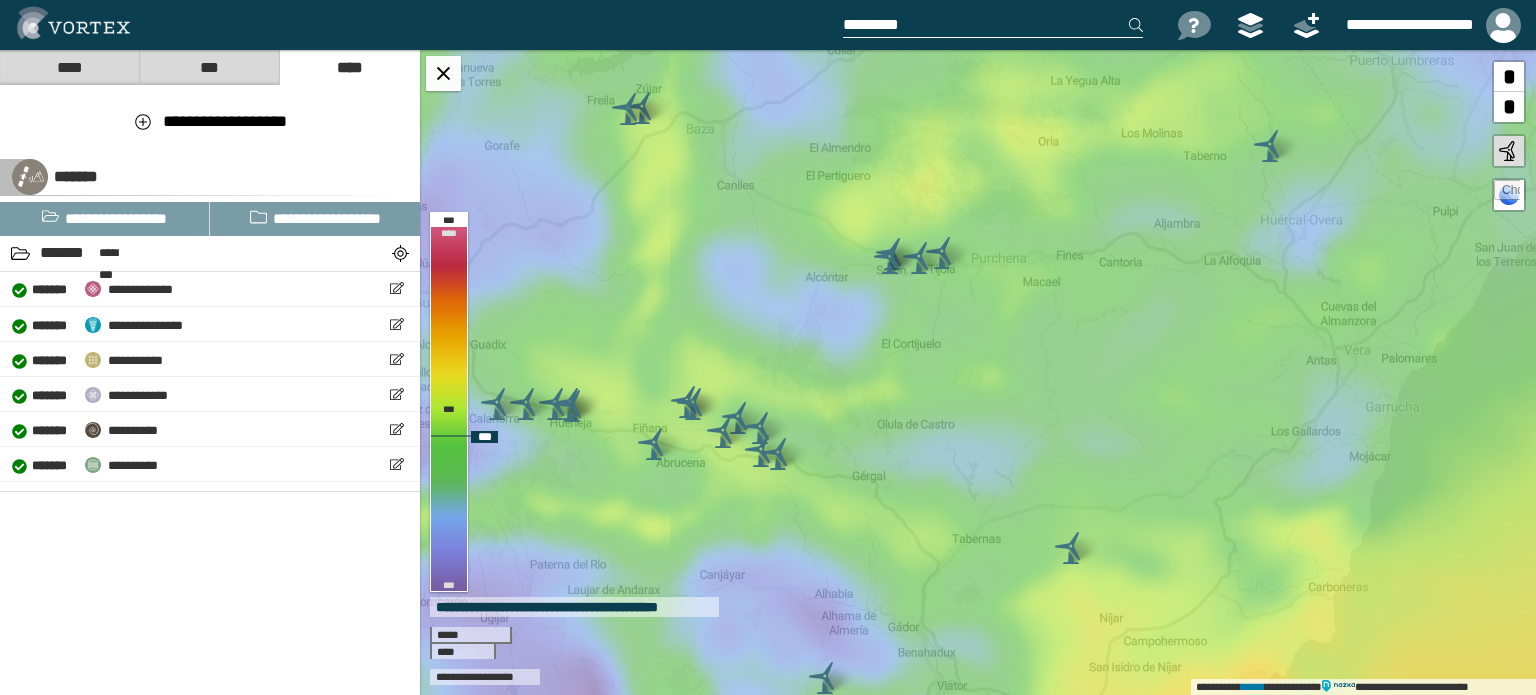 click at bounding box center (778, 454) 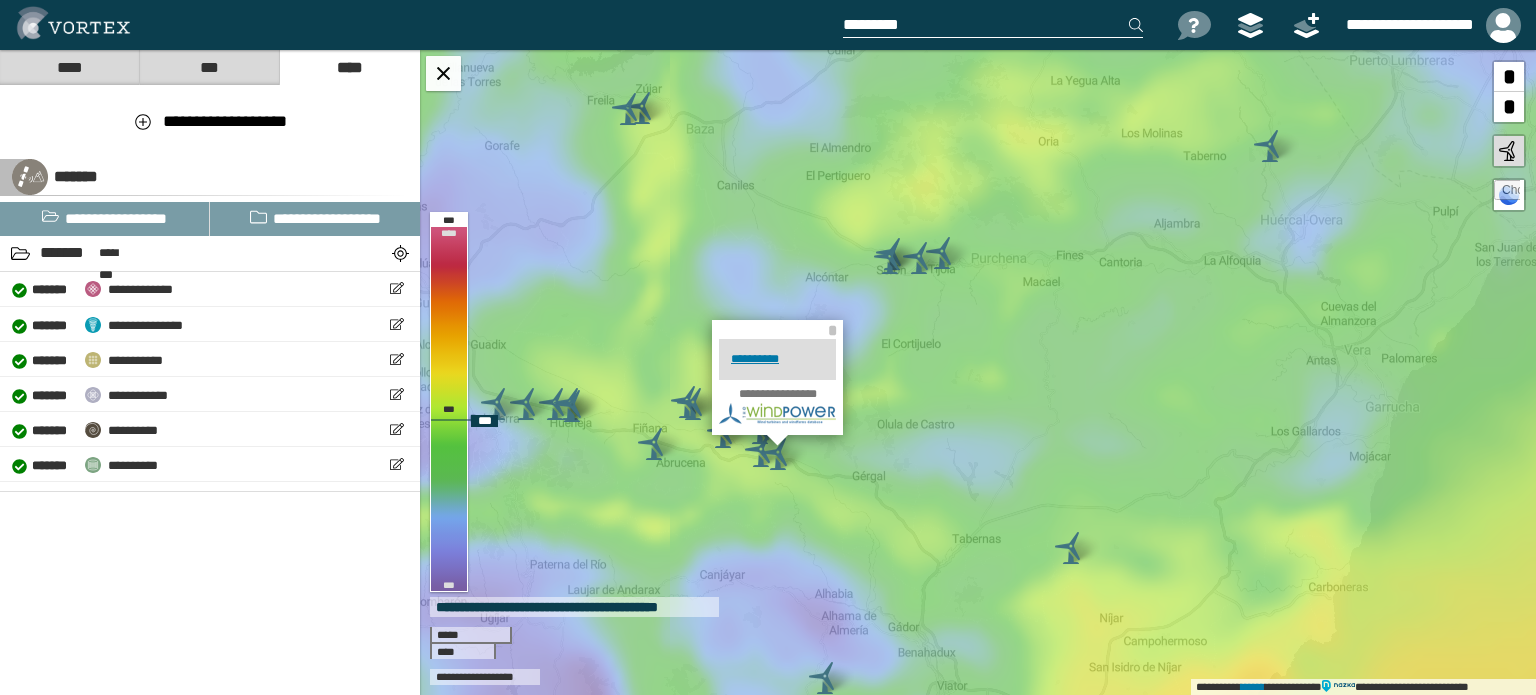 click at bounding box center (761, 451) 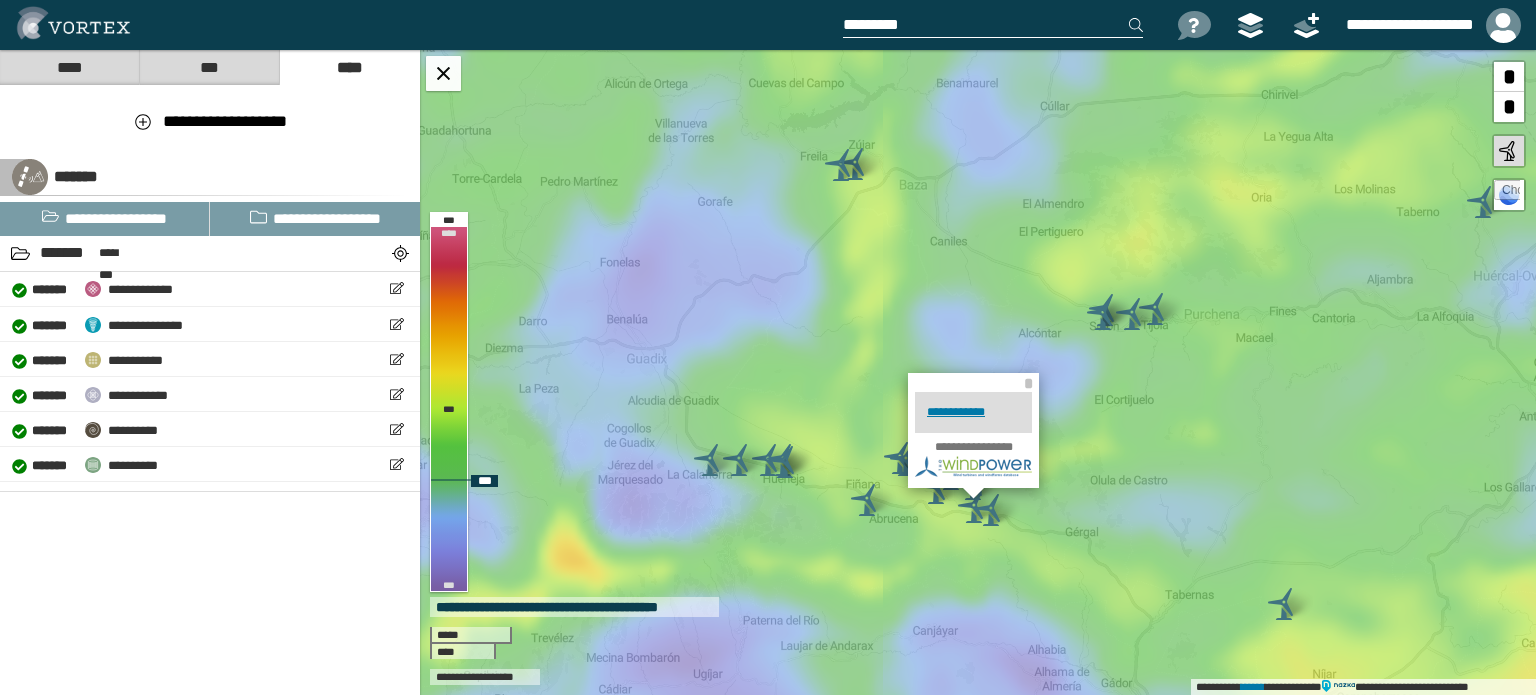 drag, startPoint x: 1025, startPoint y: 499, endPoint x: 1053, endPoint y: 505, distance: 28.635643 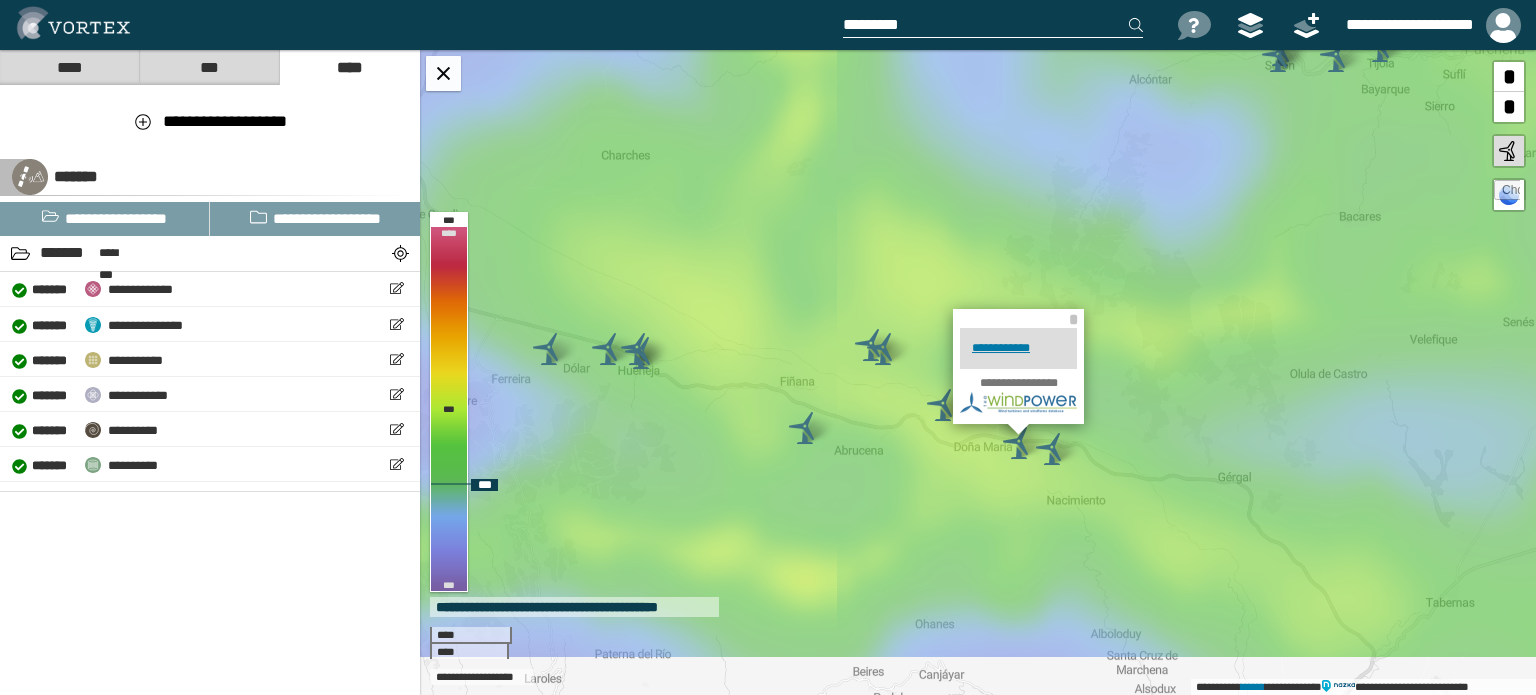 drag, startPoint x: 1219, startPoint y: 426, endPoint x: 1245, endPoint y: 405, distance: 33.42155 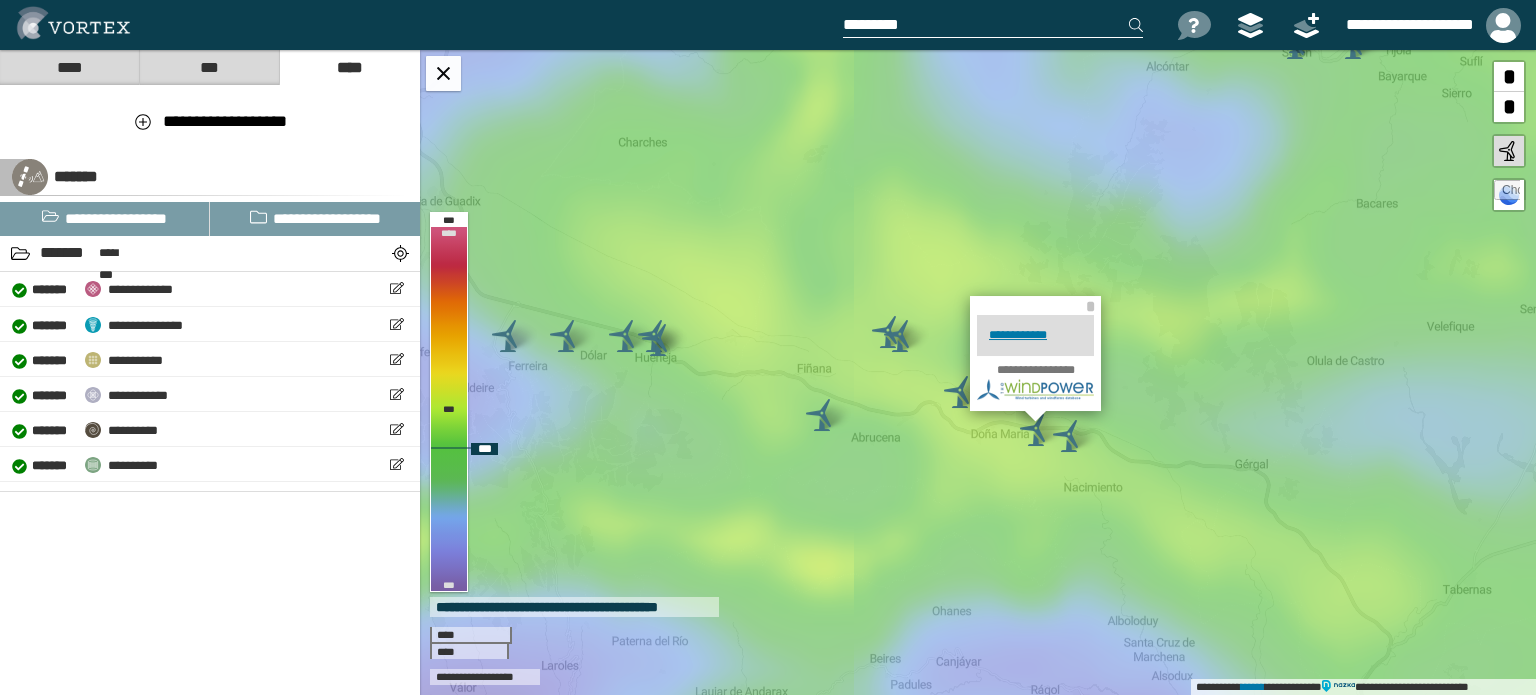 click on "**********" at bounding box center (978, 372) 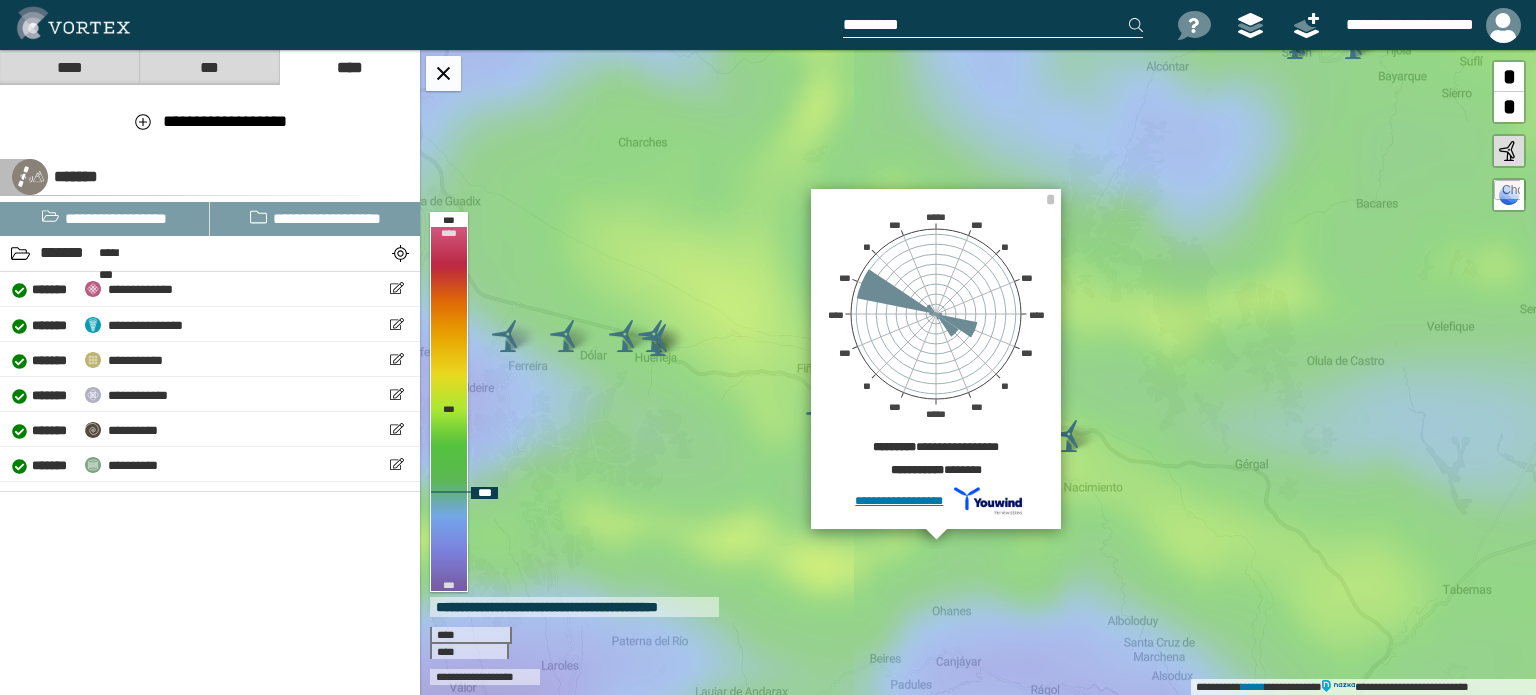 click on "**********" at bounding box center (978, 372) 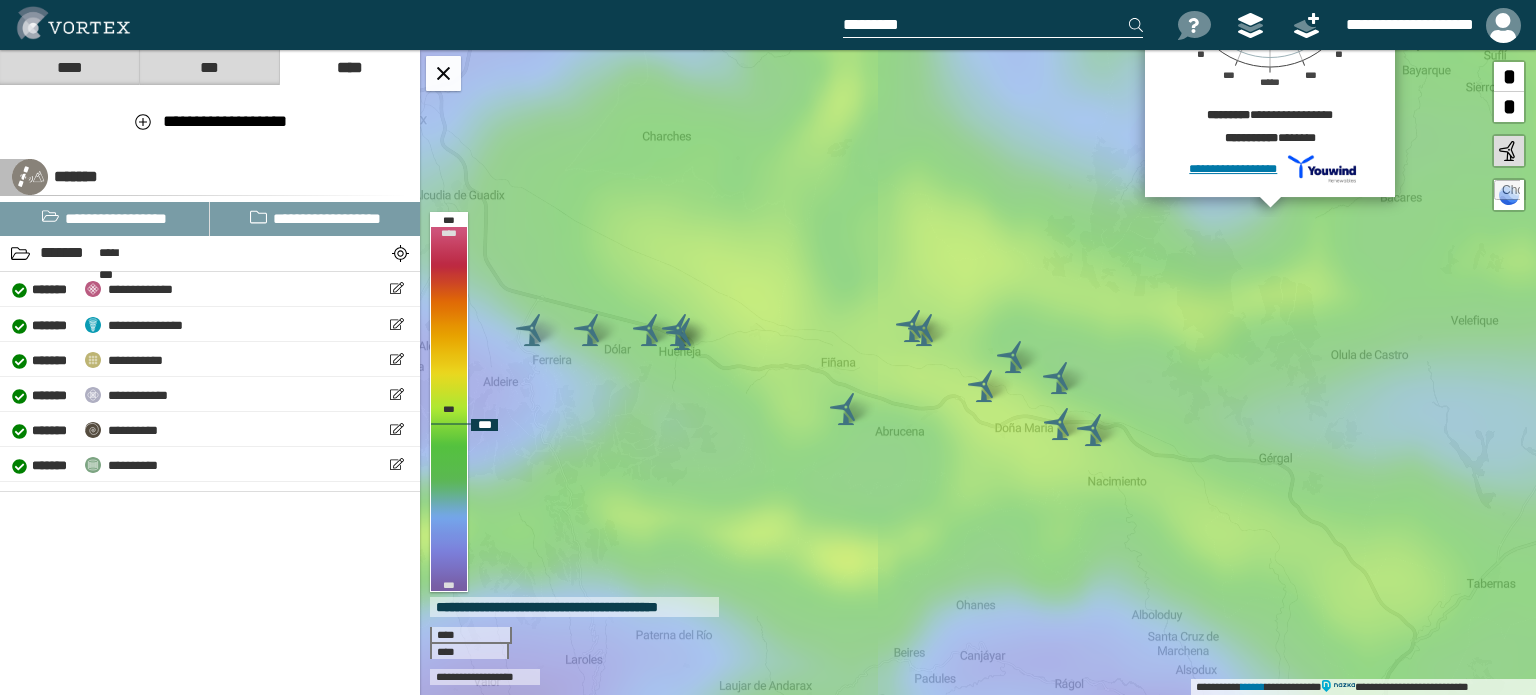 drag, startPoint x: 1025, startPoint y: 485, endPoint x: 1143, endPoint y: 320, distance: 202.85216 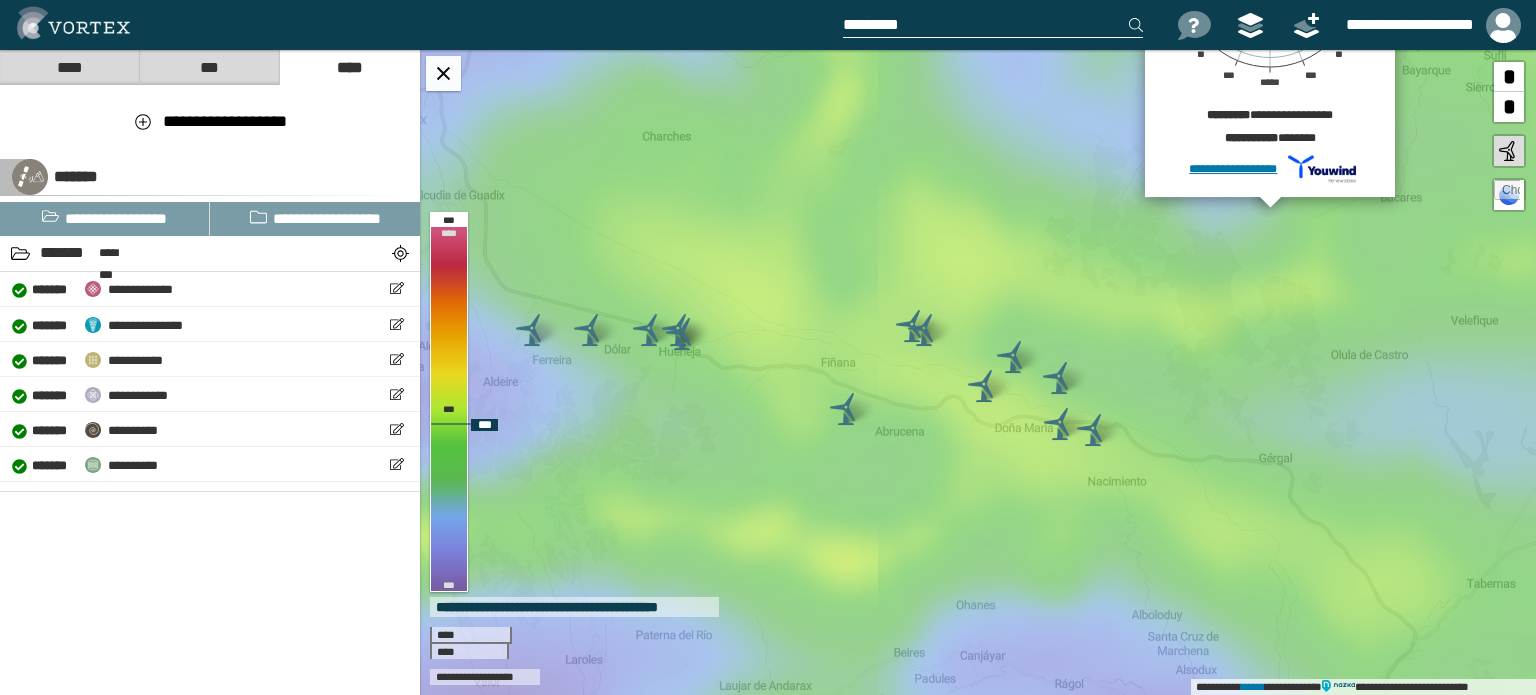 click on "**********" at bounding box center [978, 372] 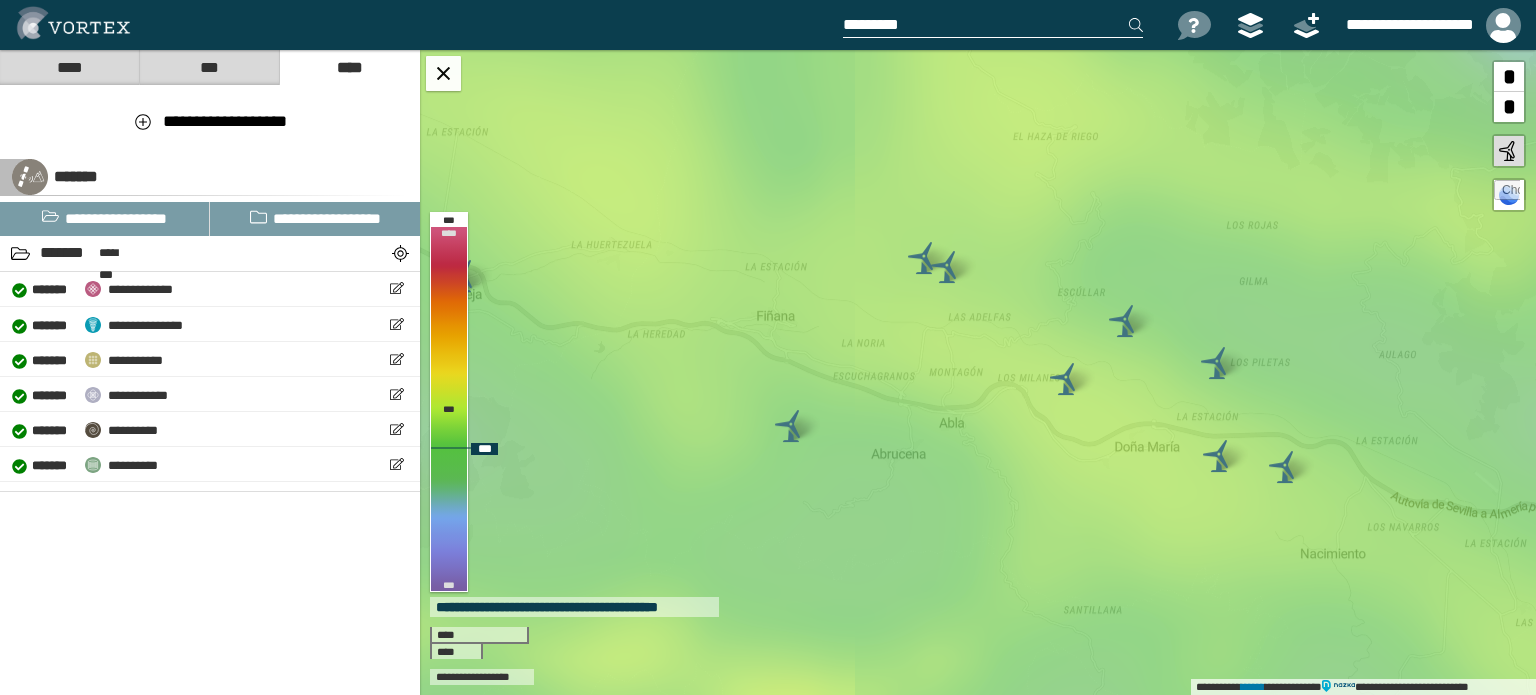 drag, startPoint x: 1292, startPoint y: 513, endPoint x: 1331, endPoint y: 400, distance: 119.54079 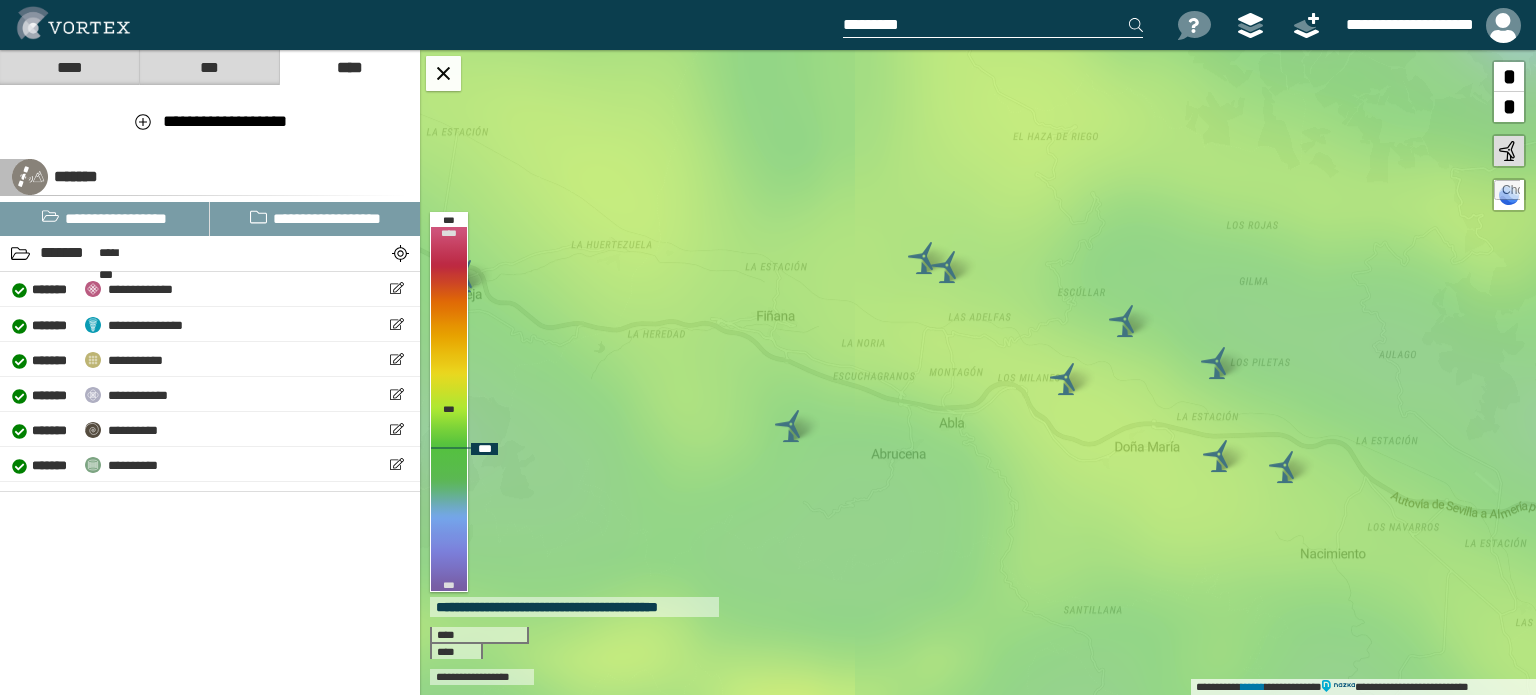 click on "**********" at bounding box center [978, 372] 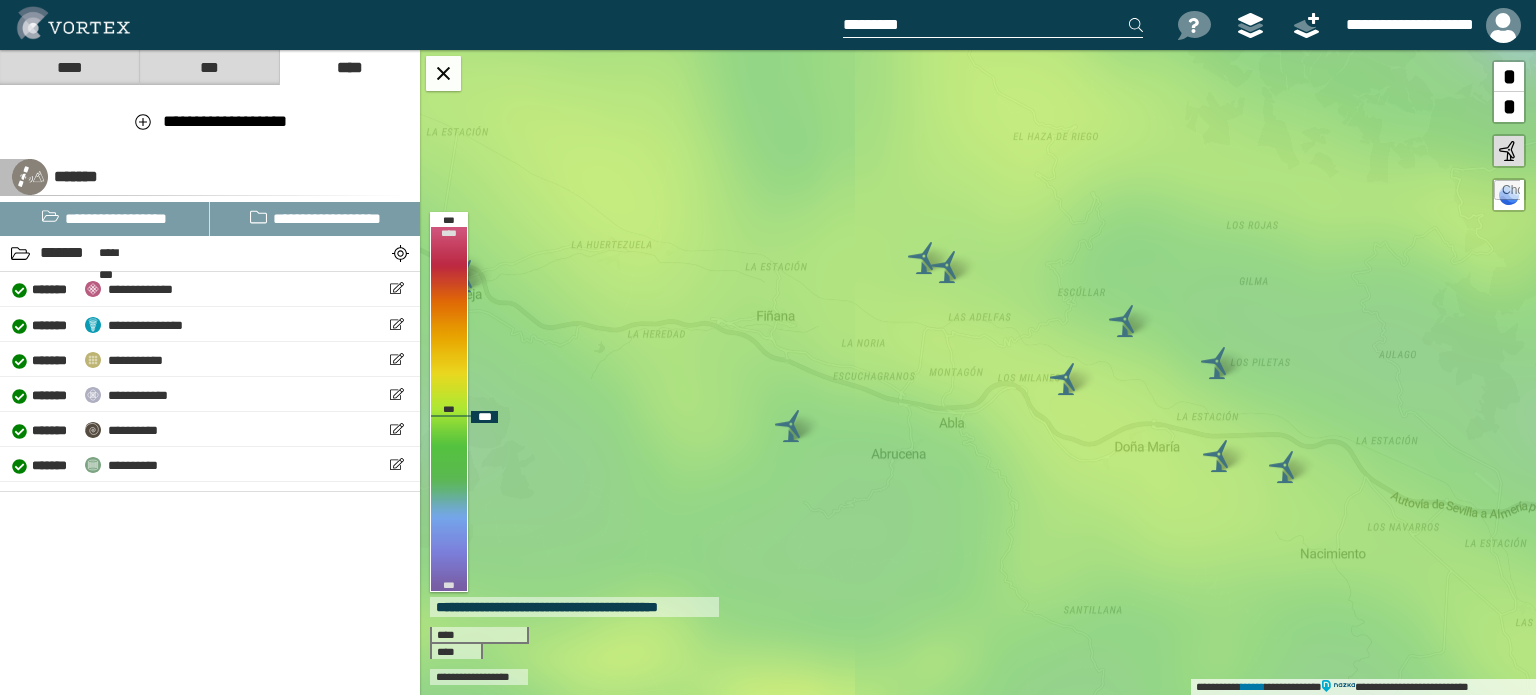 click at bounding box center (1066, 379) 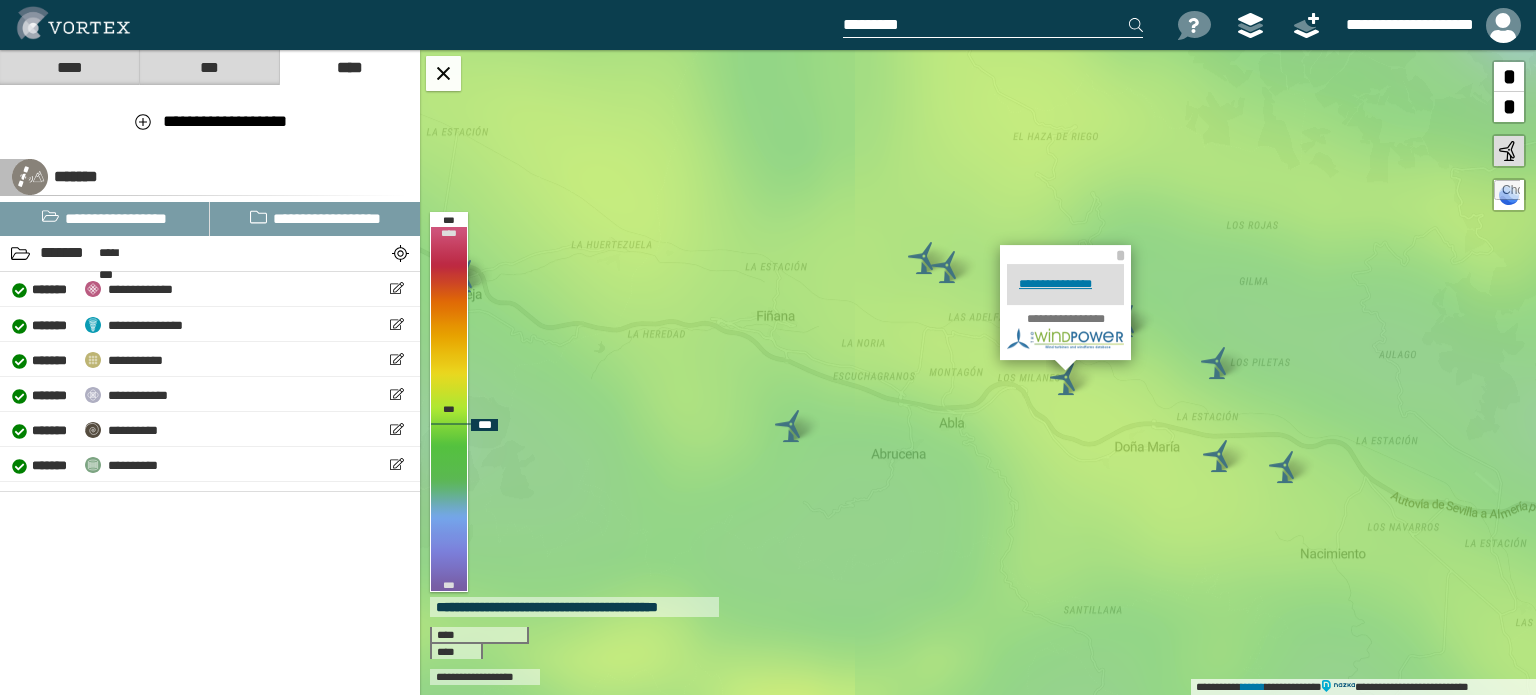 click at bounding box center [947, 267] 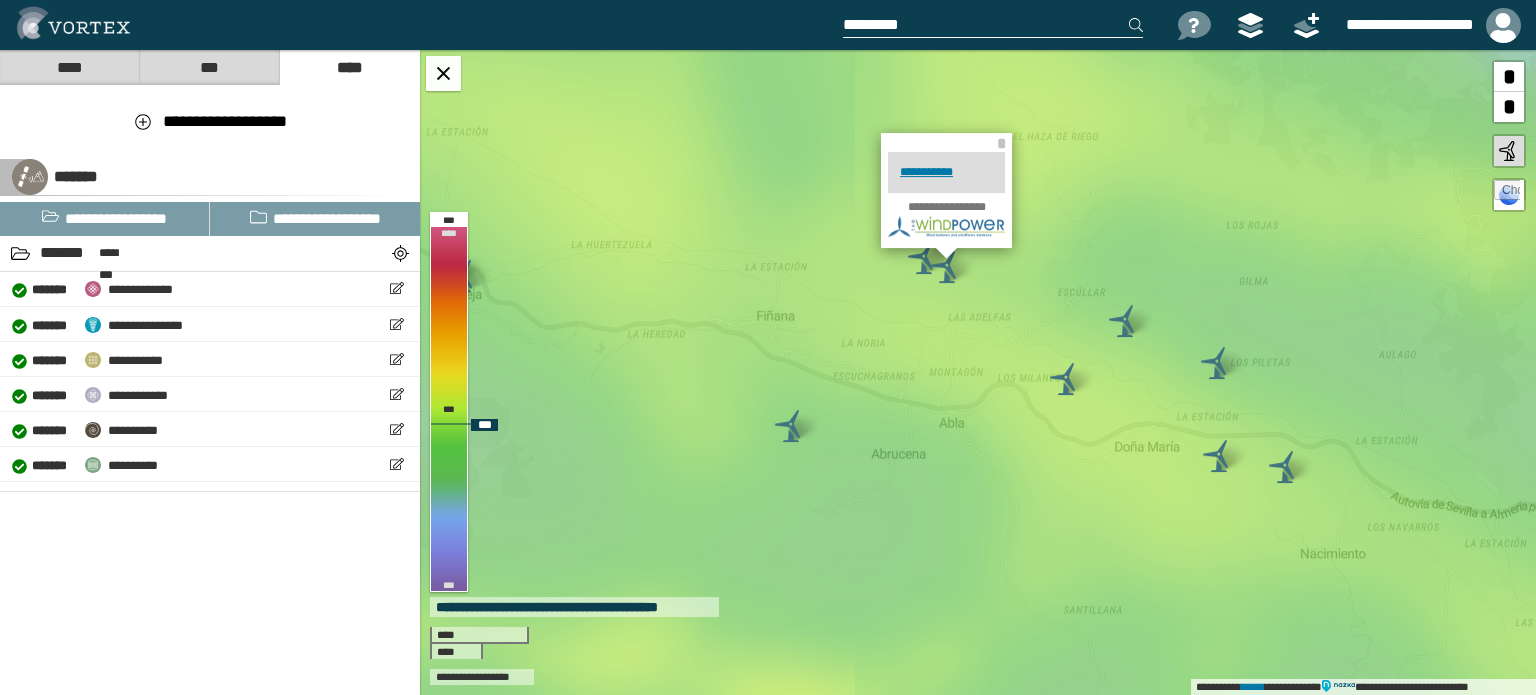 click at bounding box center (924, 258) 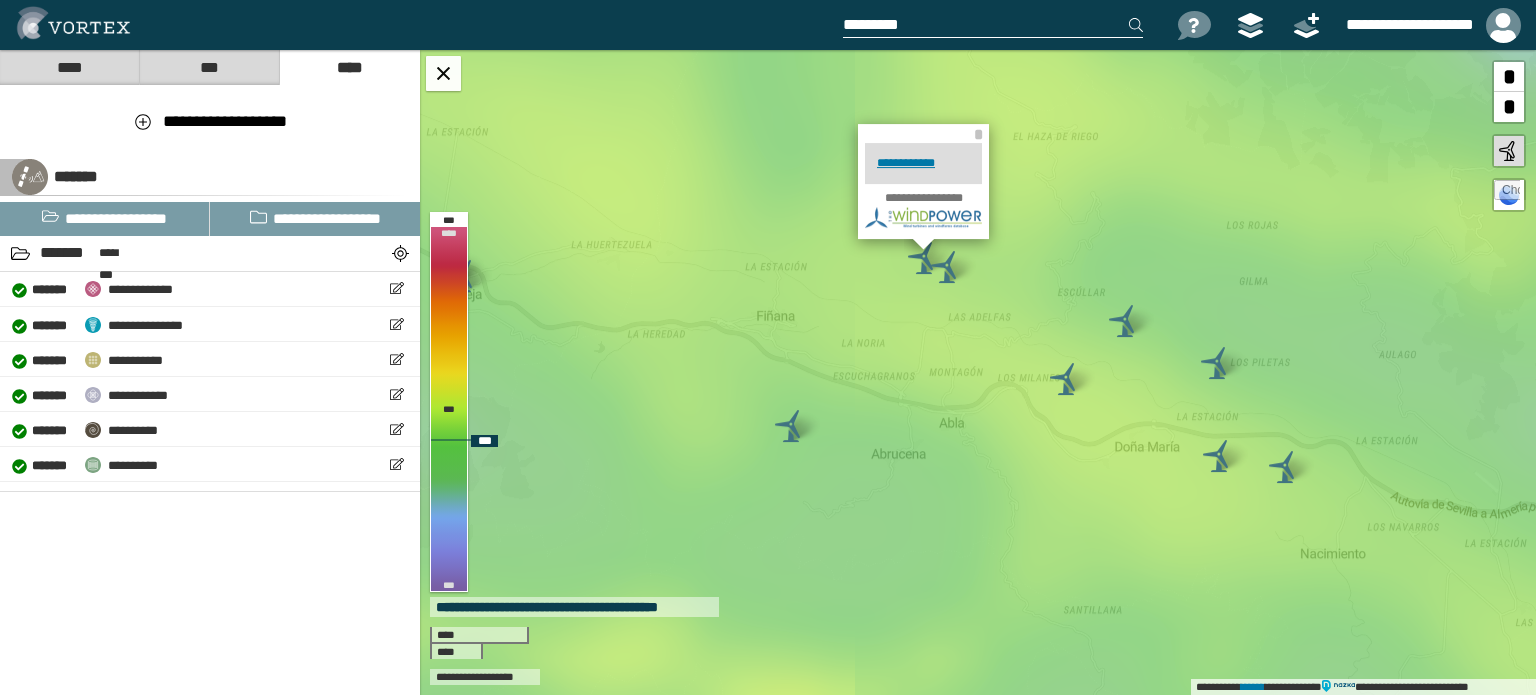 click at bounding box center [1125, 321] 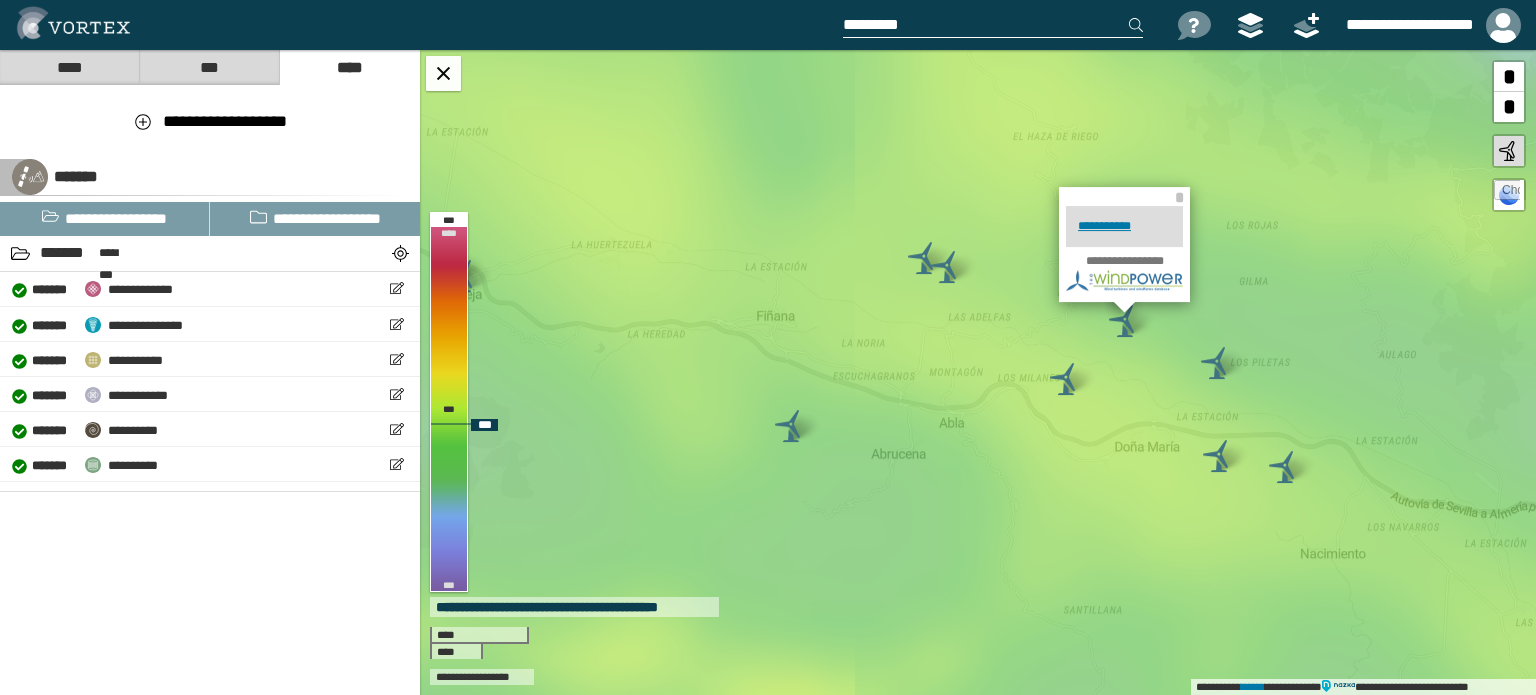 click at bounding box center [924, 258] 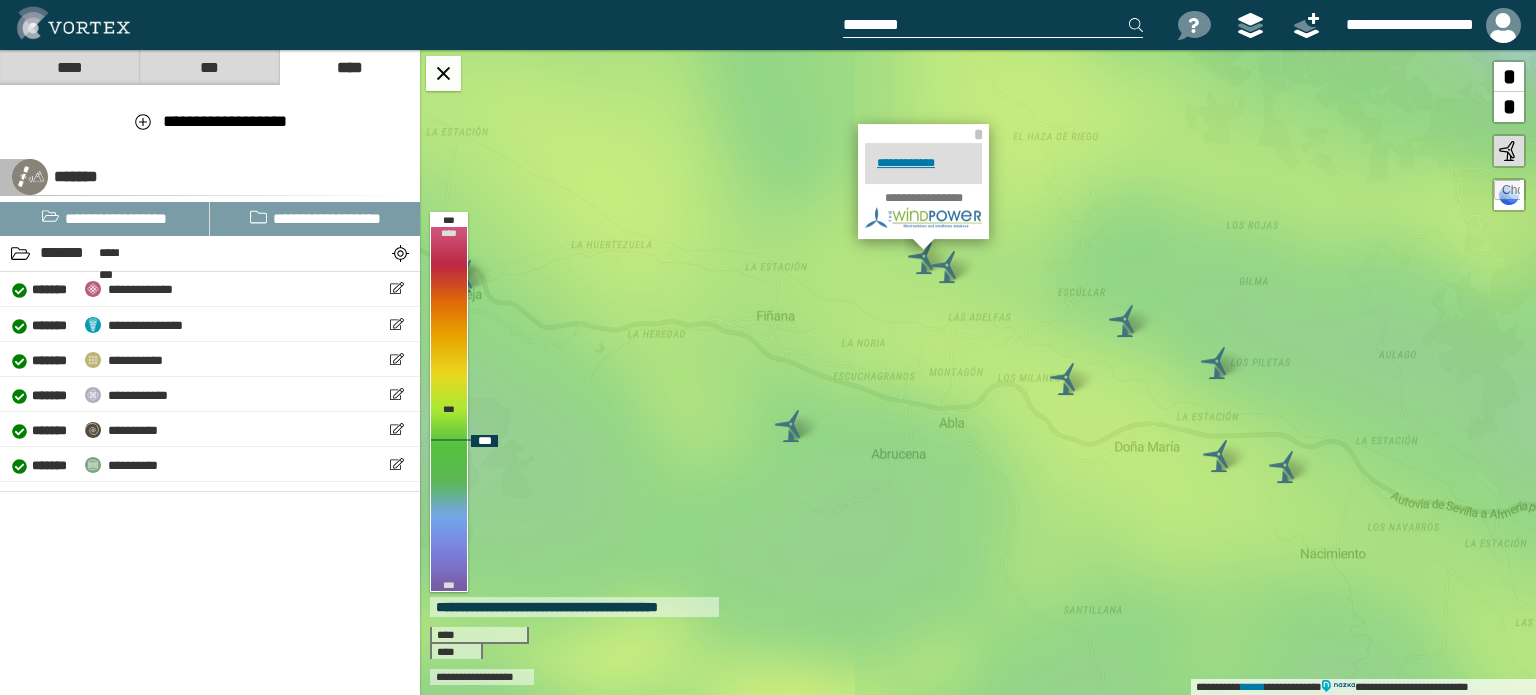 click at bounding box center (1217, 363) 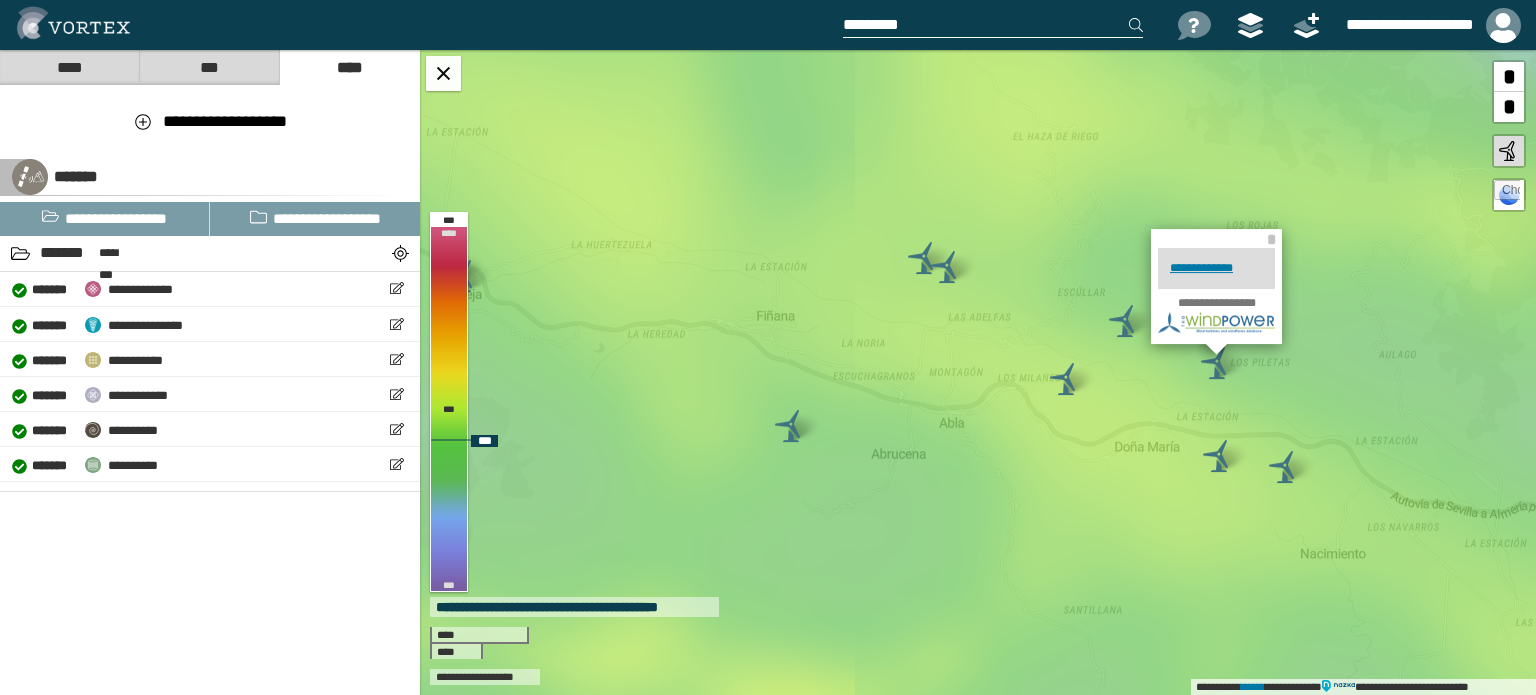 click at bounding box center [1125, 321] 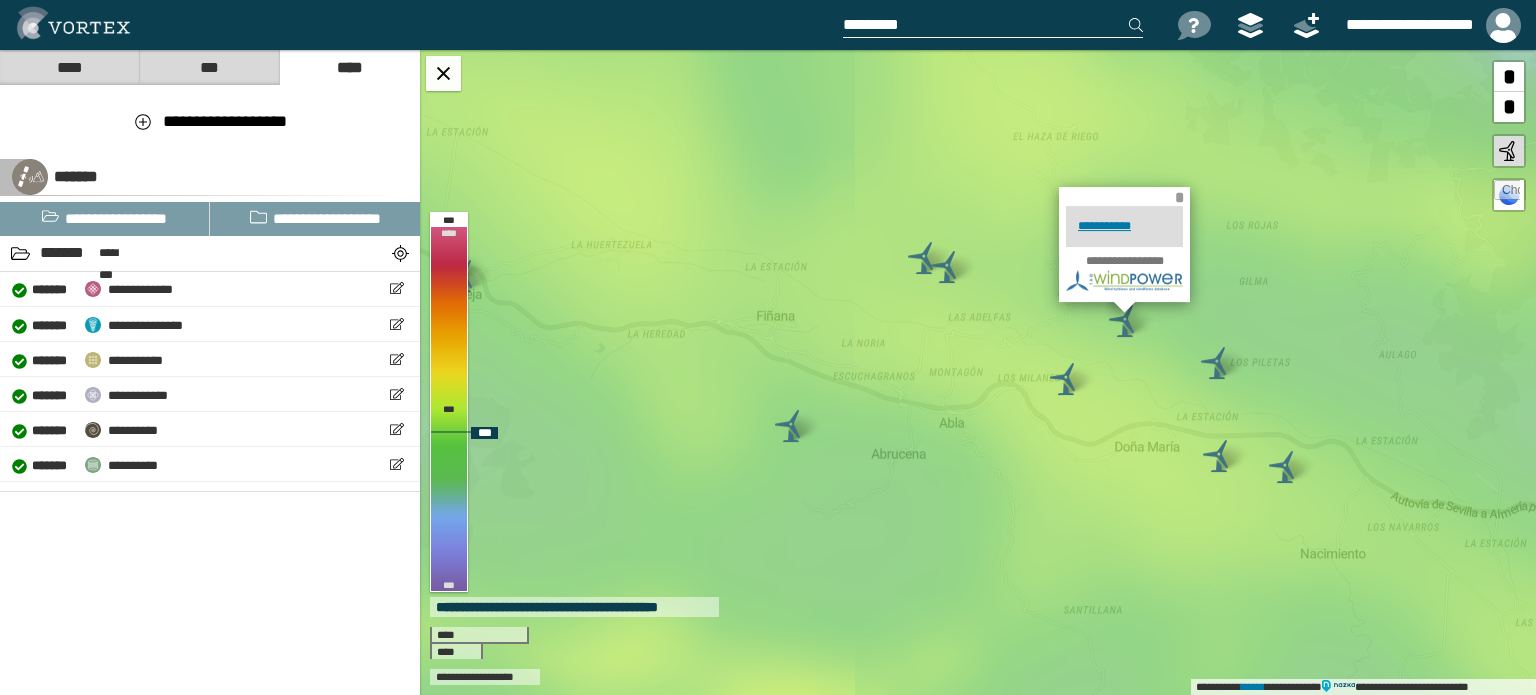 click on "*" at bounding box center (1179, 197) 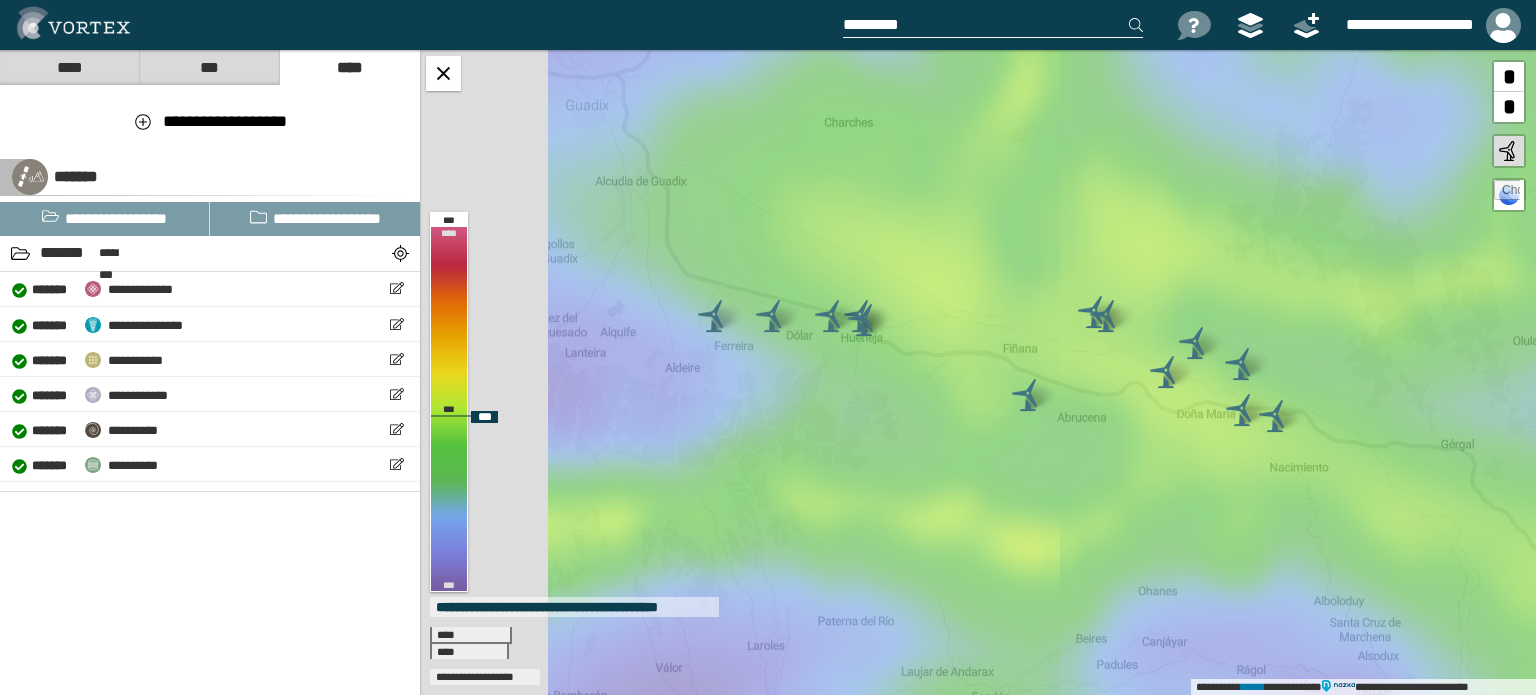 drag, startPoint x: 856, startPoint y: 540, endPoint x: 1045, endPoint y: 535, distance: 189.06613 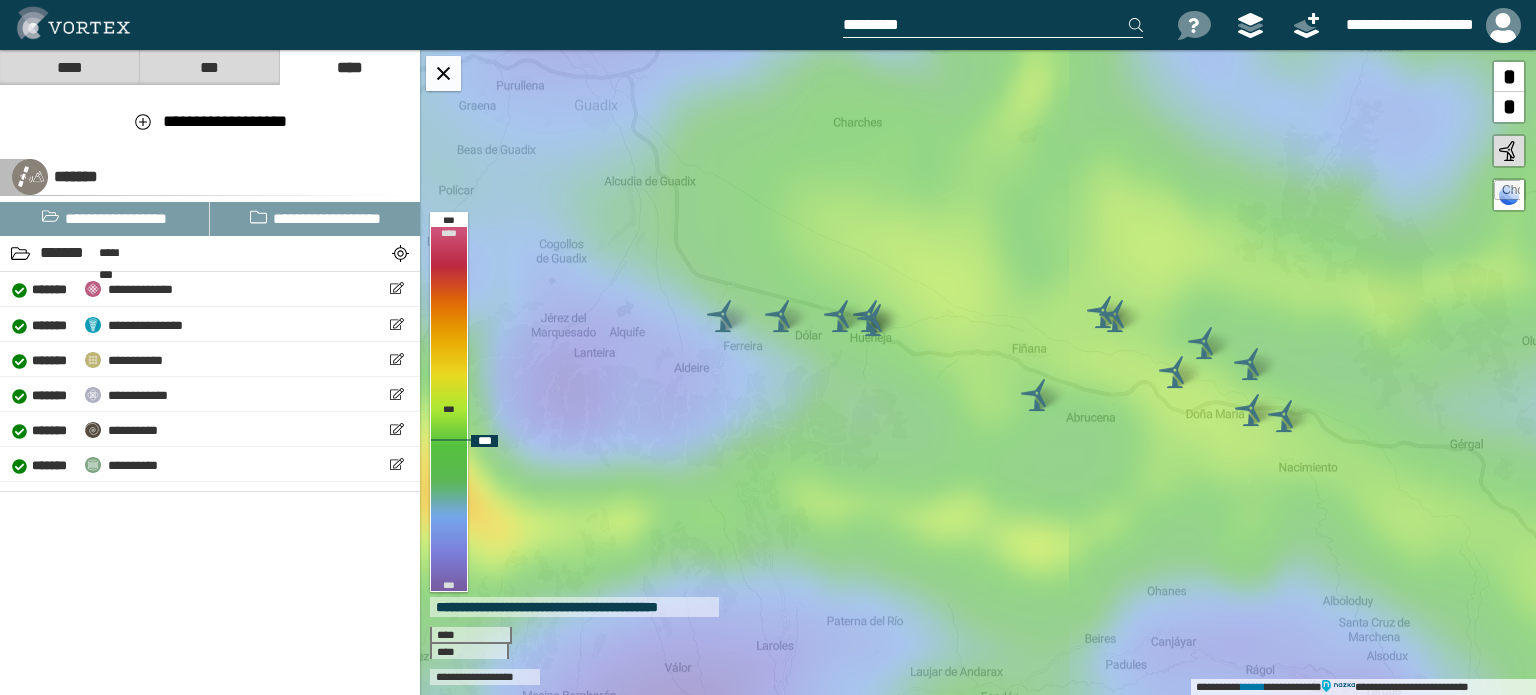 click at bounding box center [873, 320] 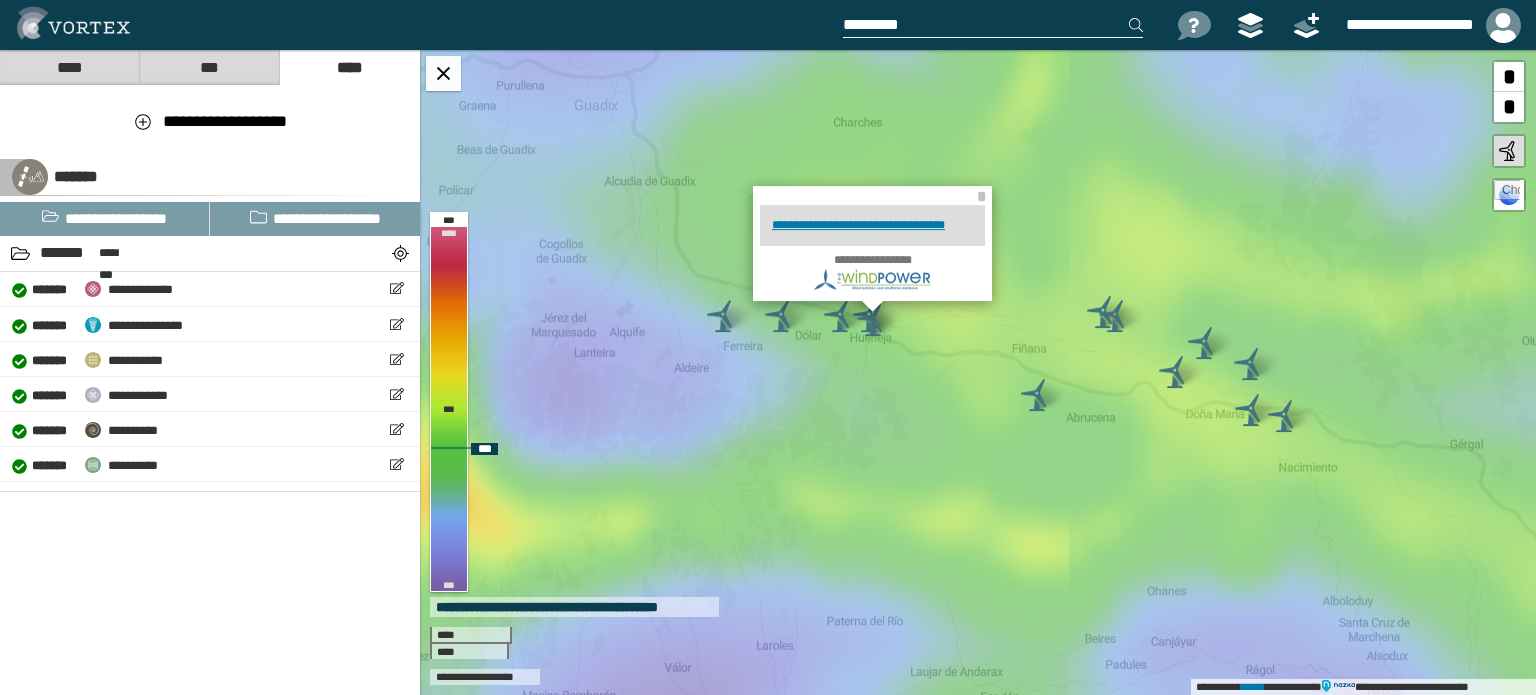 click at bounding box center [840, 316] 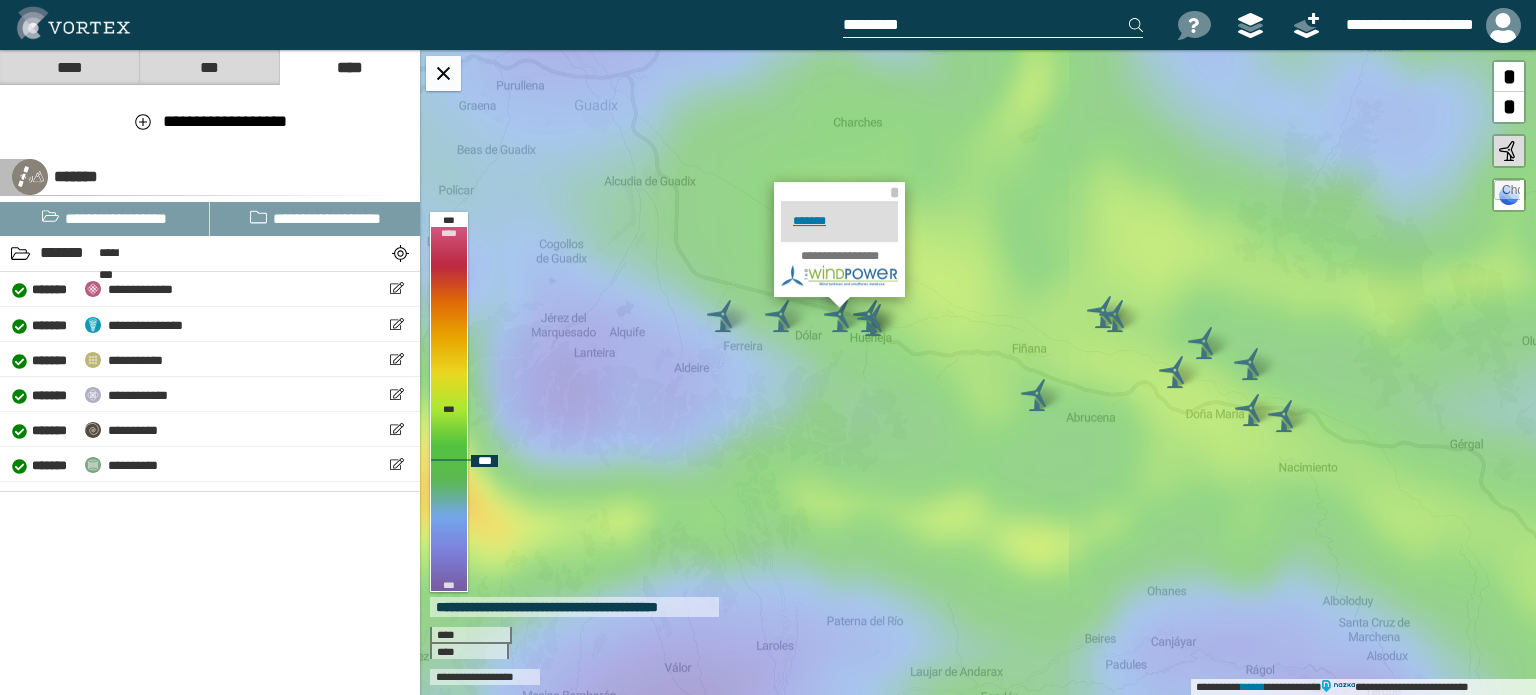 click on "**********" at bounding box center [978, 372] 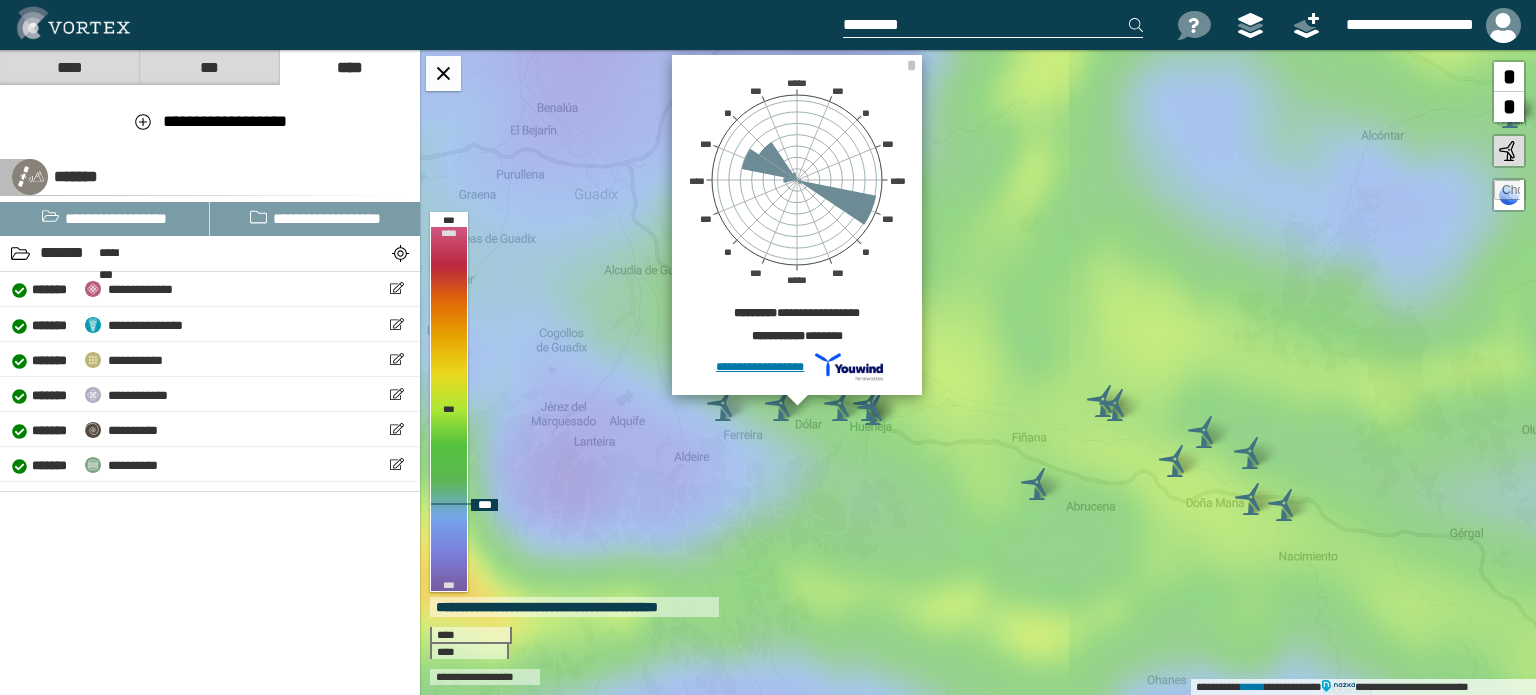 click on "**********" at bounding box center (978, 372) 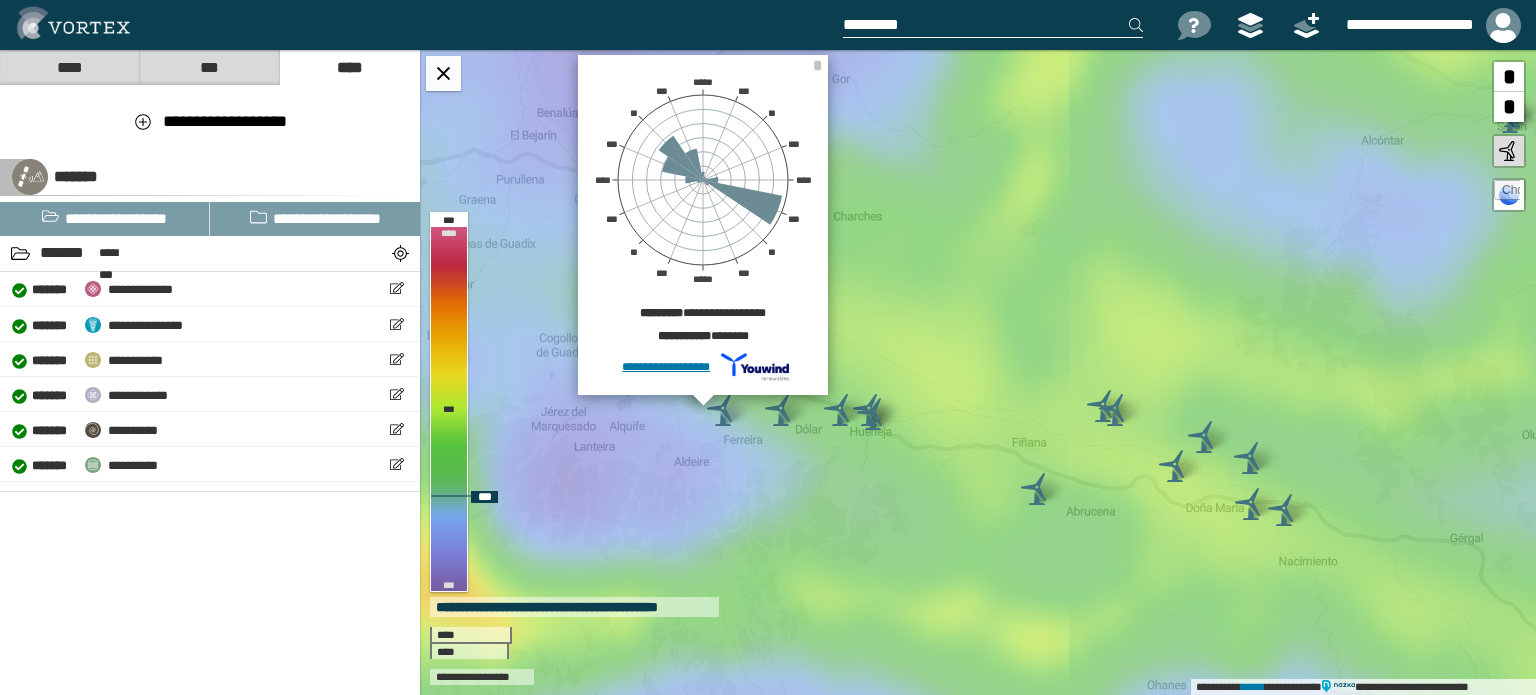 click at bounding box center [723, 410] 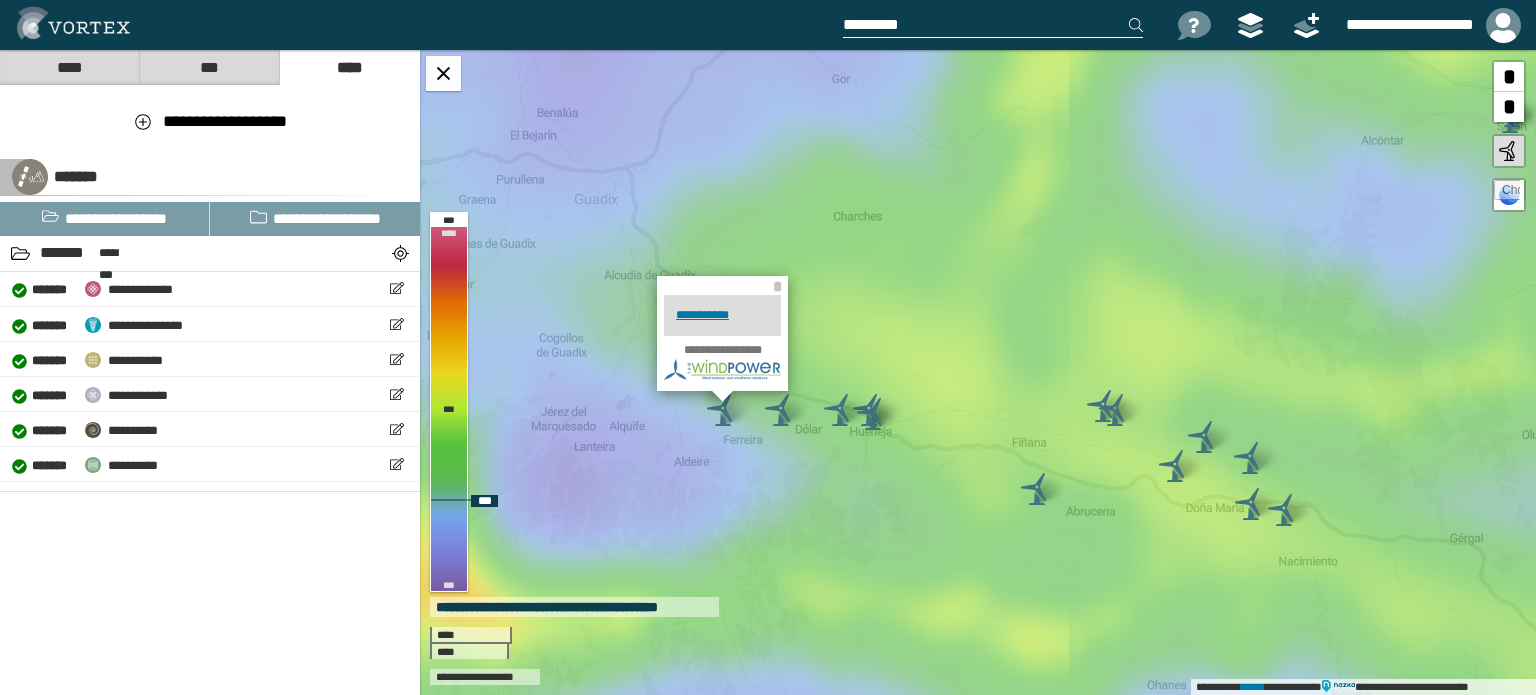 click at bounding box center [723, 410] 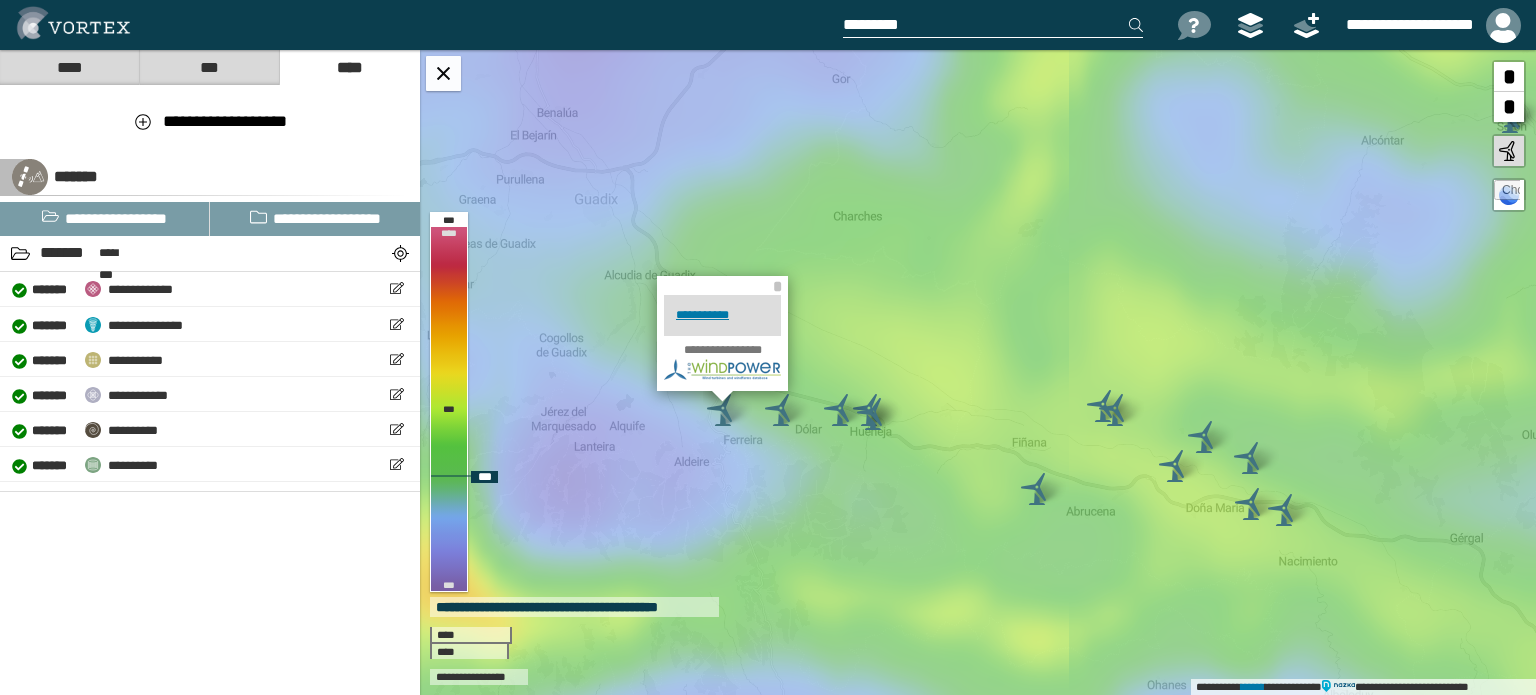 click at bounding box center [781, 410] 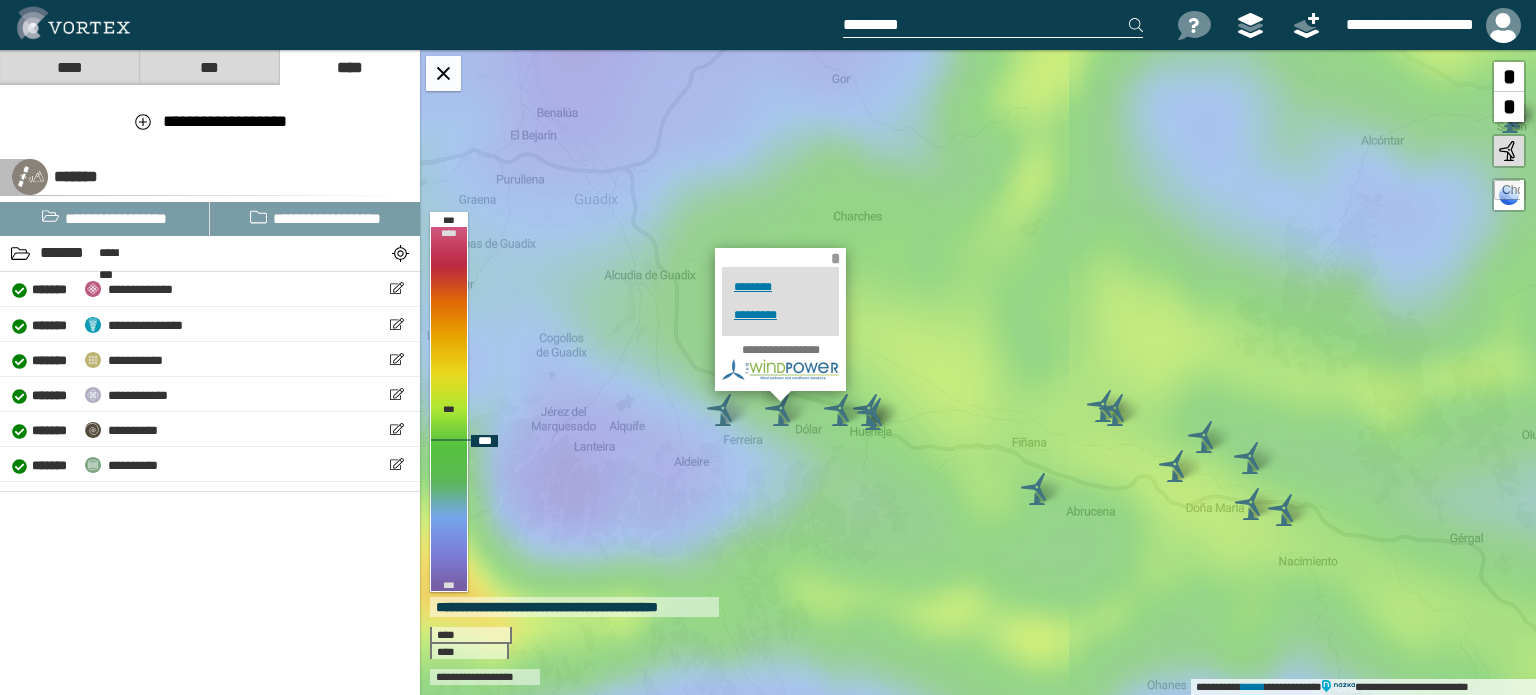 click on "*" at bounding box center [835, 258] 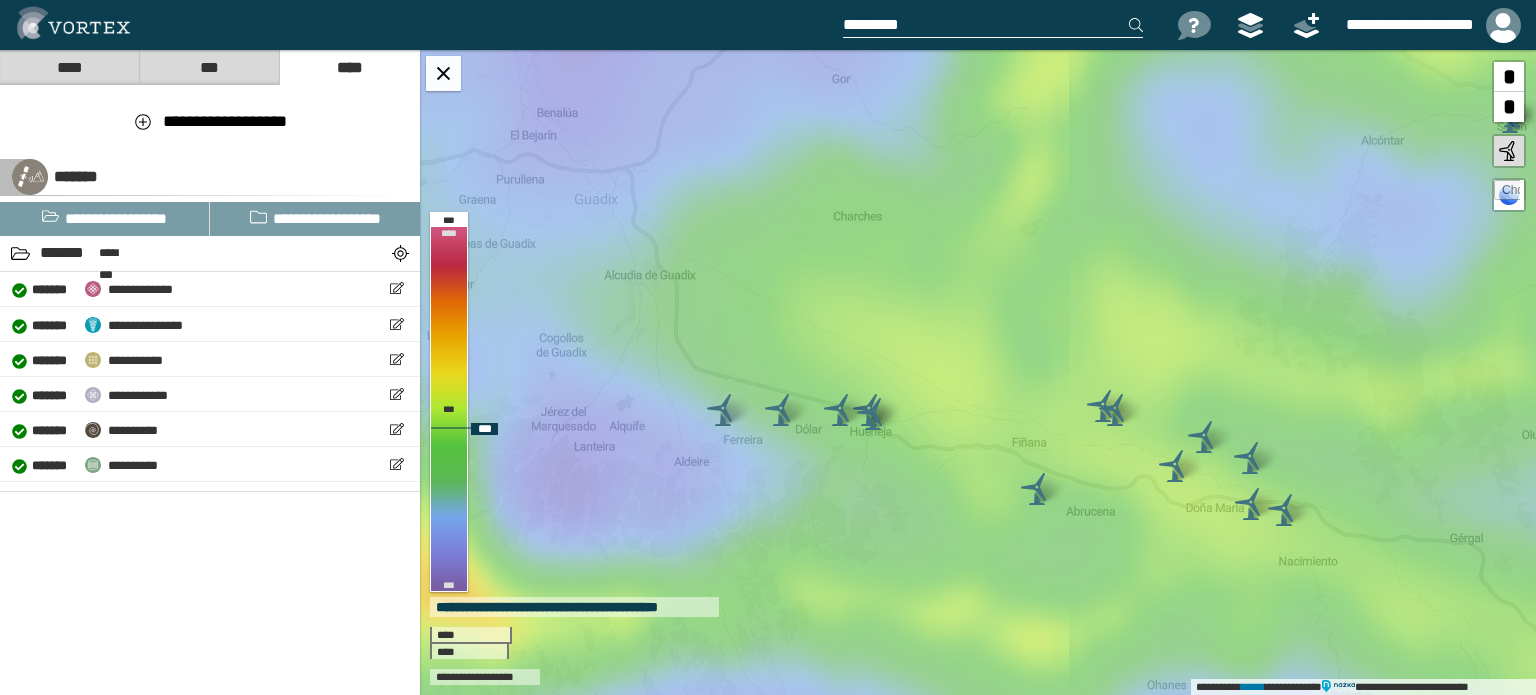 click on "**********" at bounding box center (978, 372) 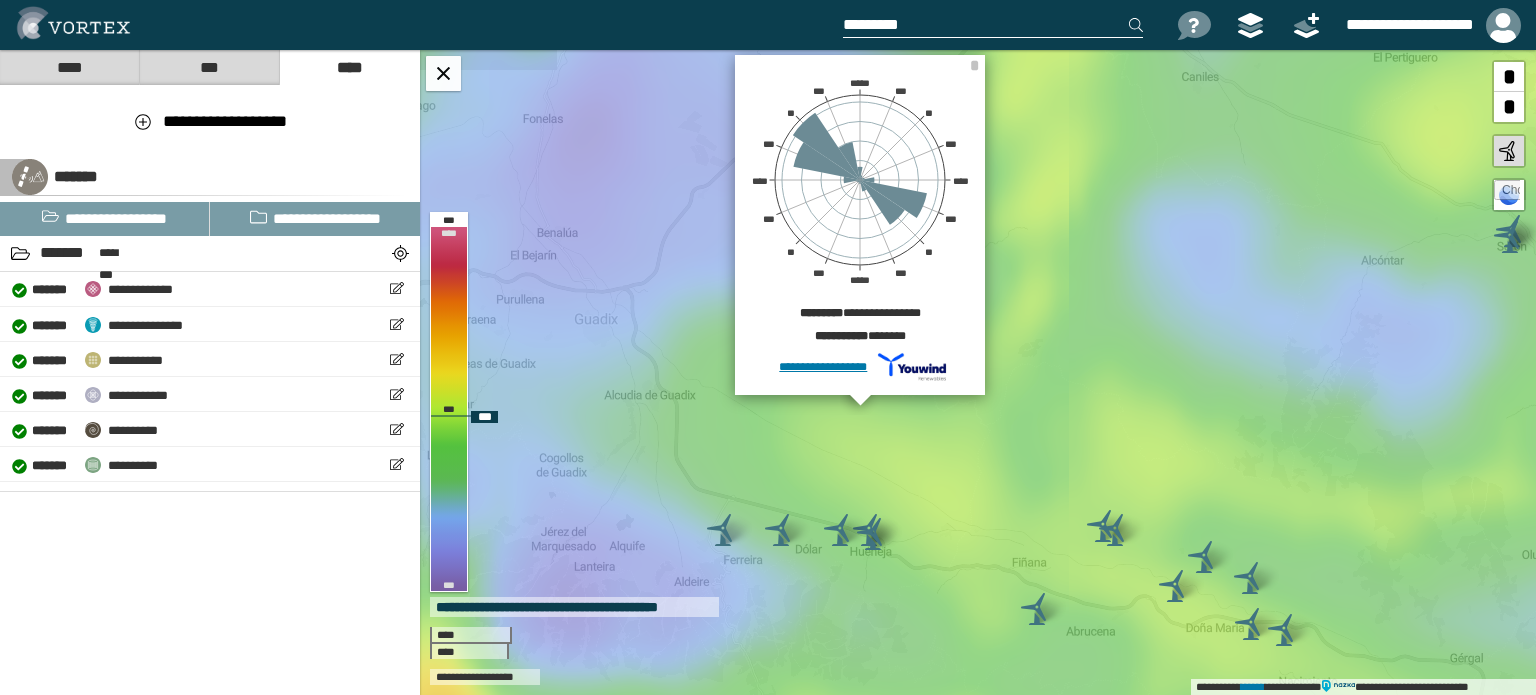 click on "**********" at bounding box center [978, 372] 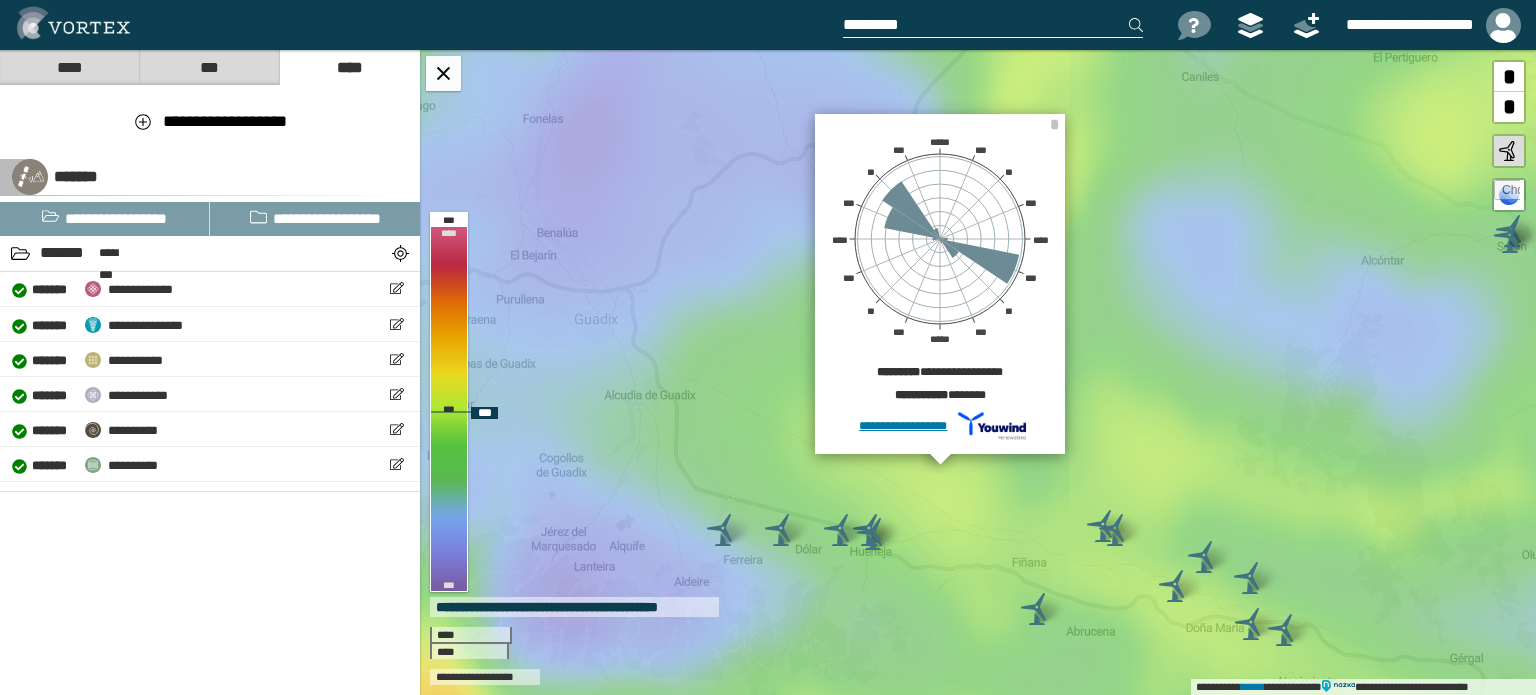 click on "**********" at bounding box center (978, 372) 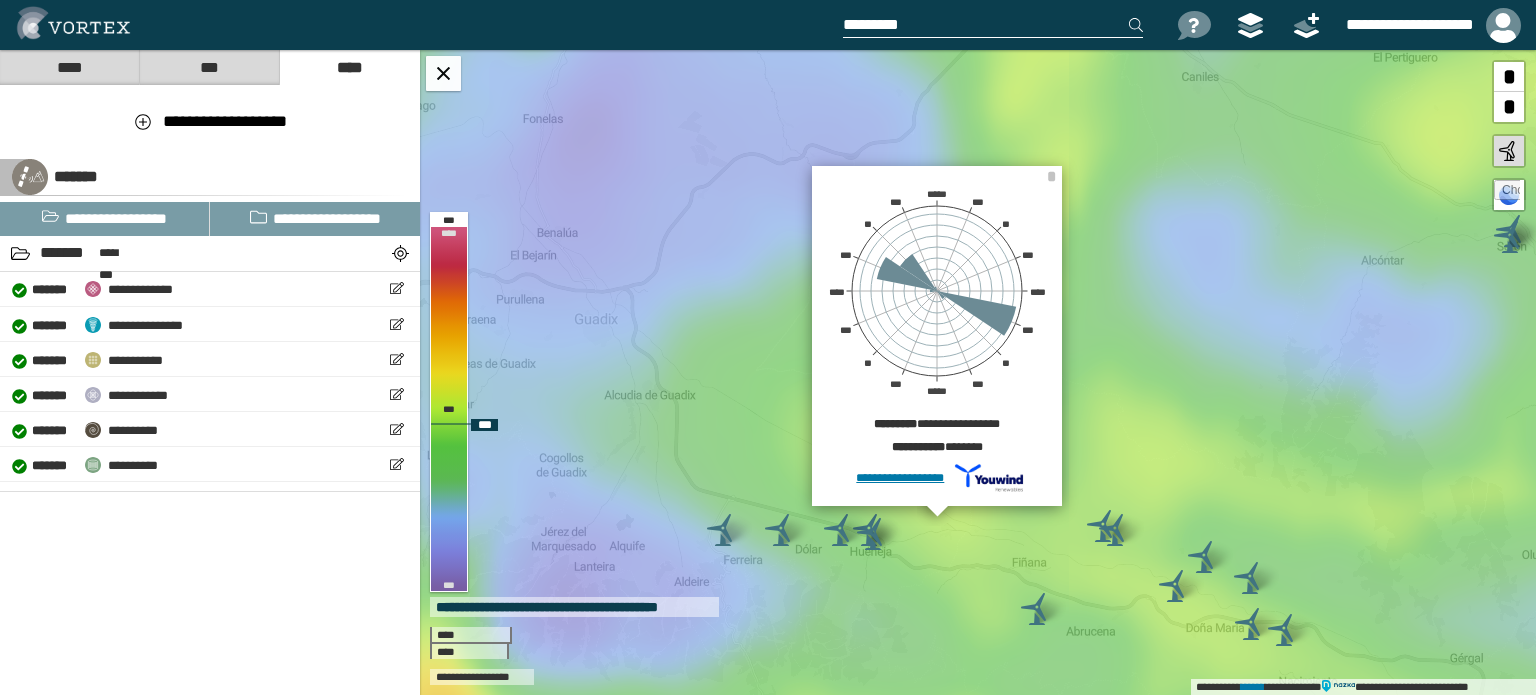 click on "**********" at bounding box center [978, 372] 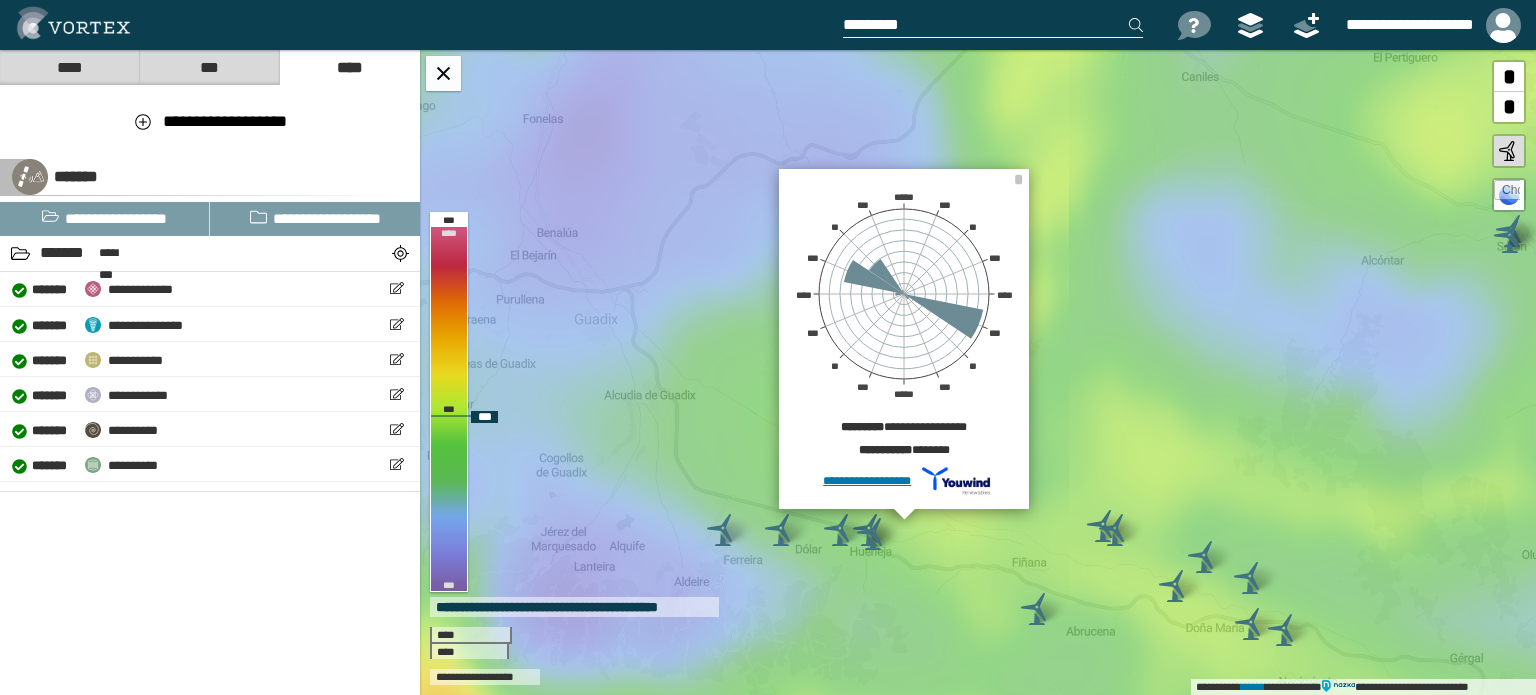 click on "**********" at bounding box center [978, 372] 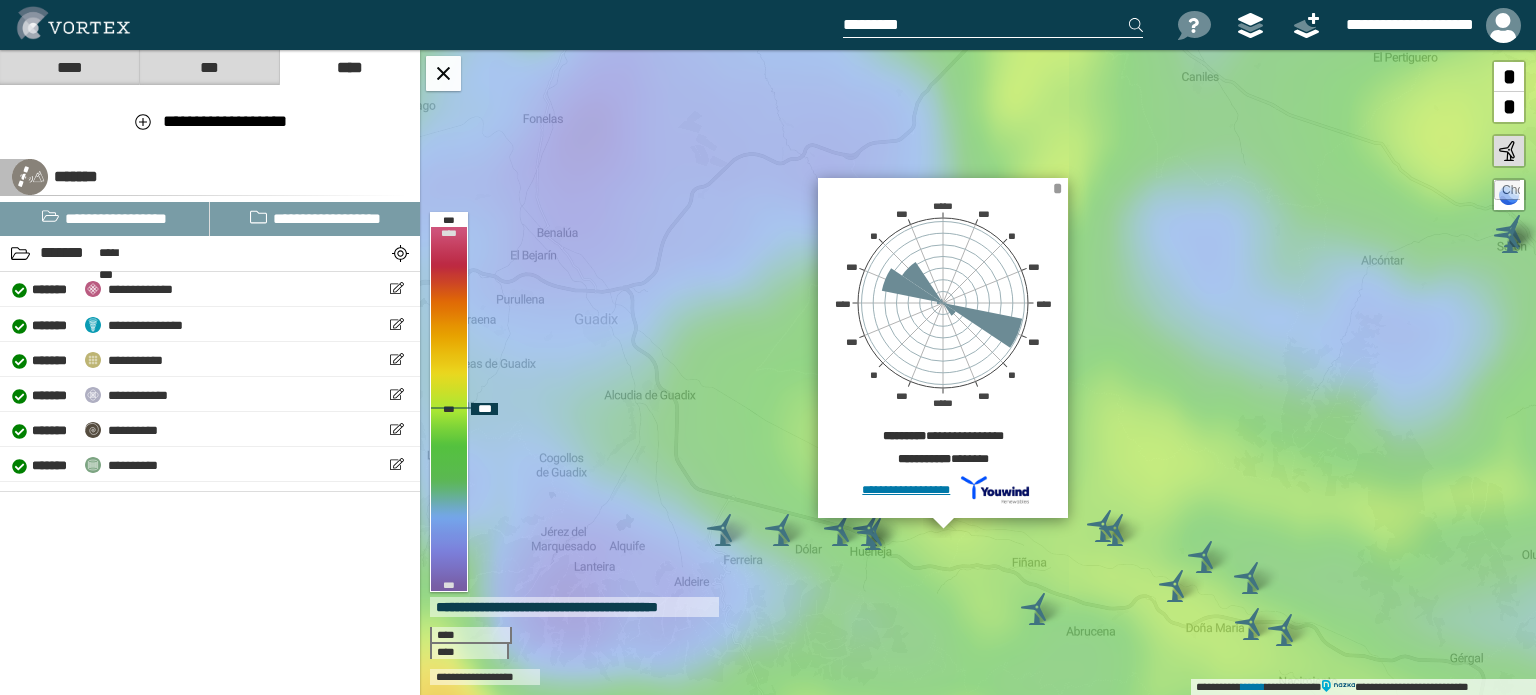 click on "*" at bounding box center [1057, 188] 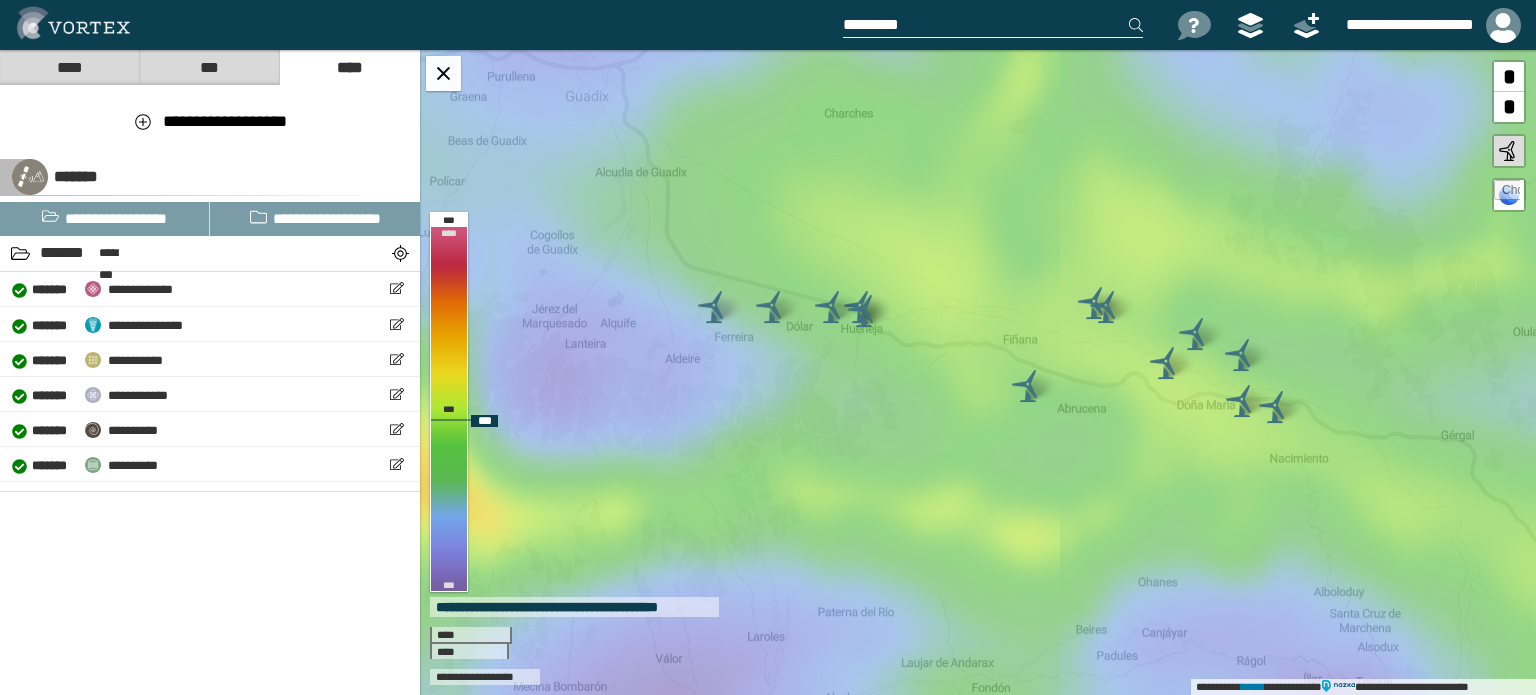 drag, startPoint x: 941, startPoint y: 549, endPoint x: 932, endPoint y: 323, distance: 226.17914 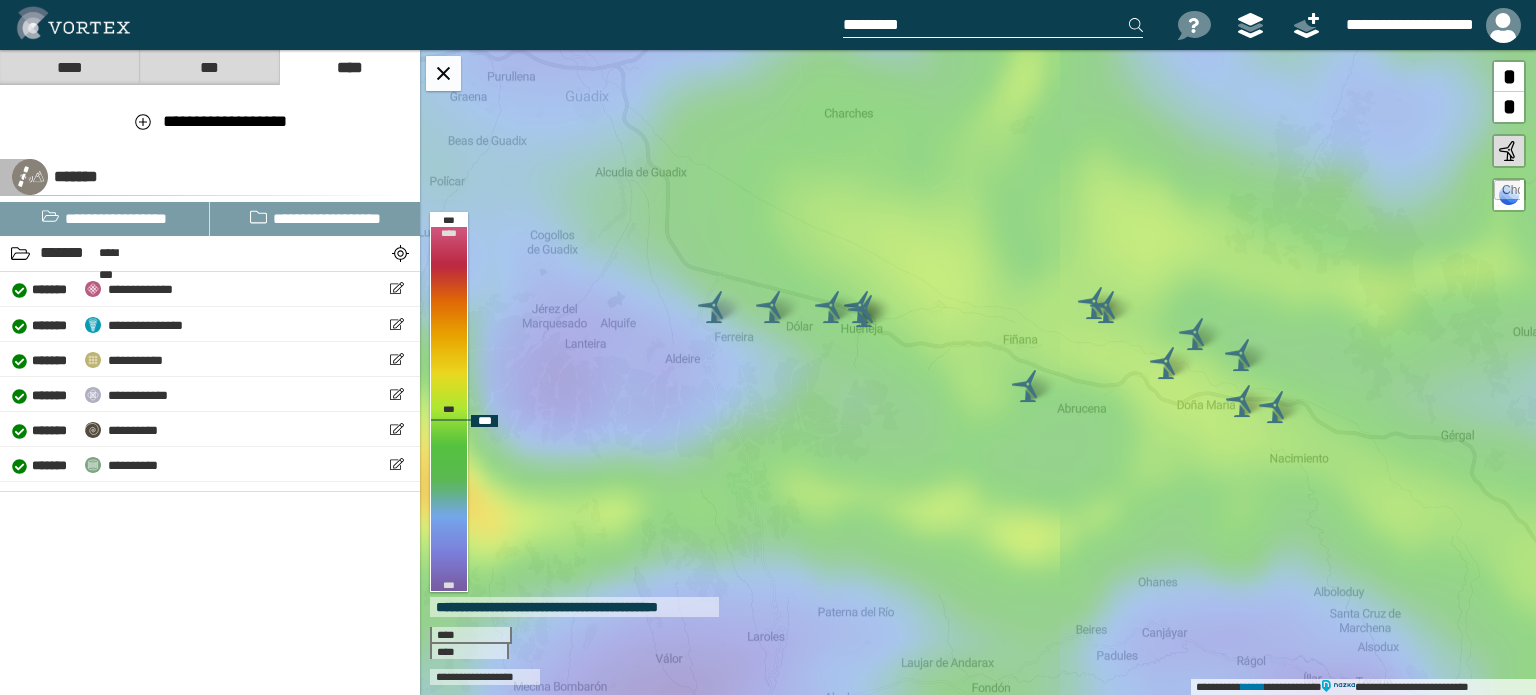 click on "**********" at bounding box center [978, 372] 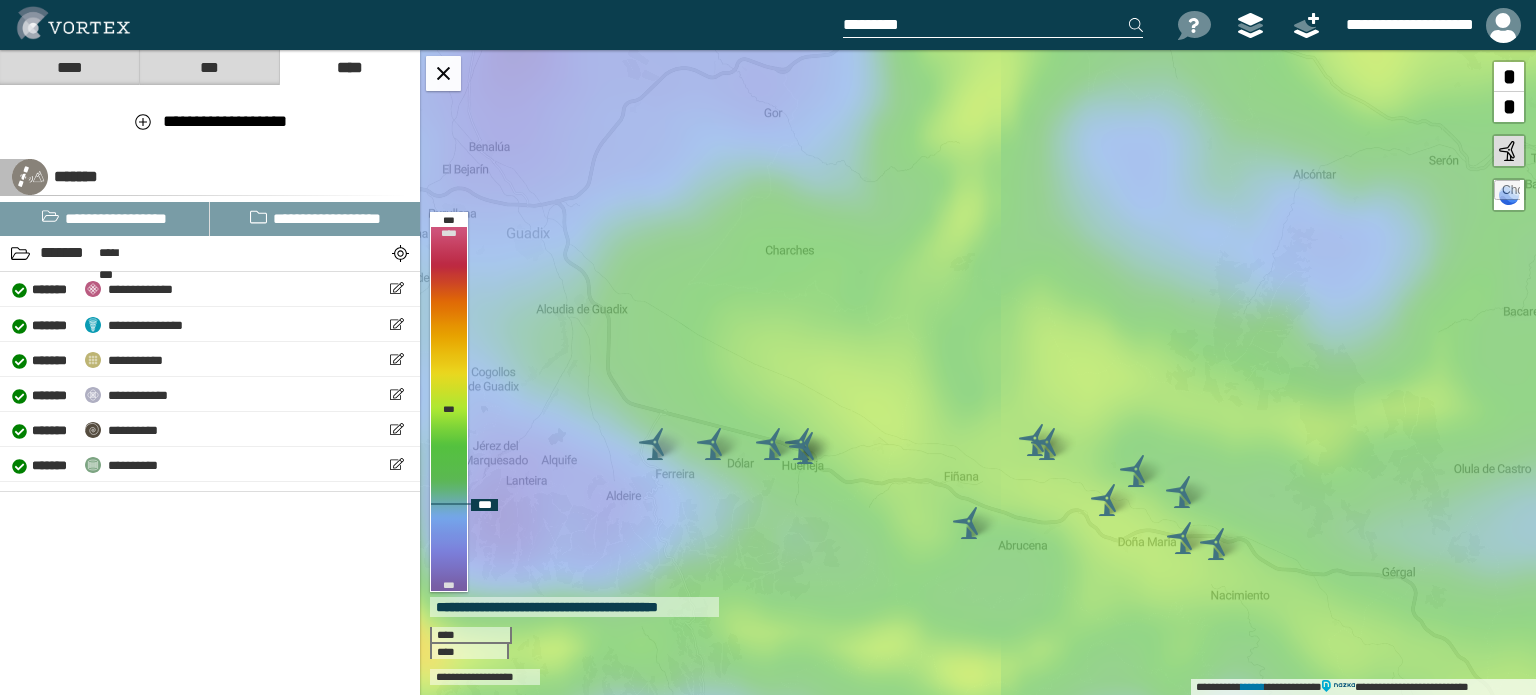 drag, startPoint x: 736, startPoint y: 437, endPoint x: 678, endPoint y: 532, distance: 111.305885 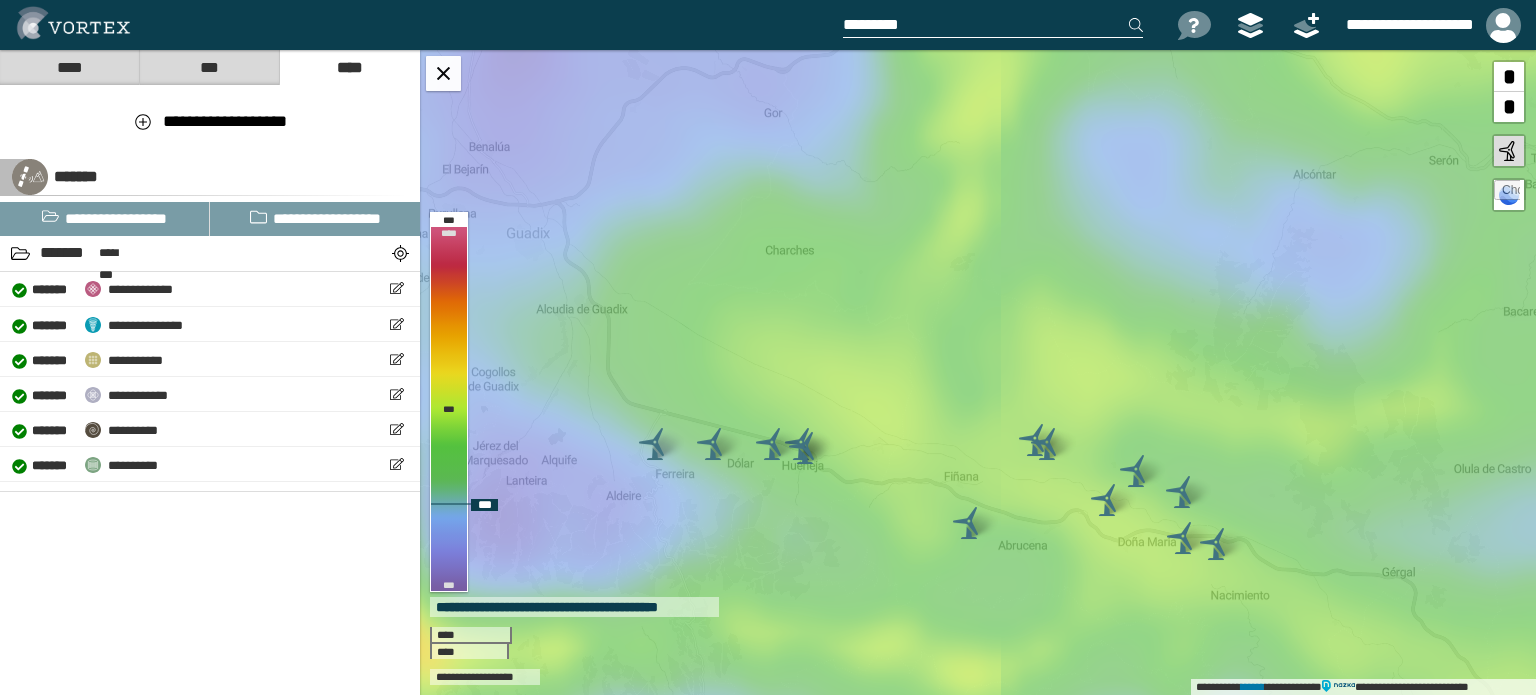 click on "**********" at bounding box center [978, 372] 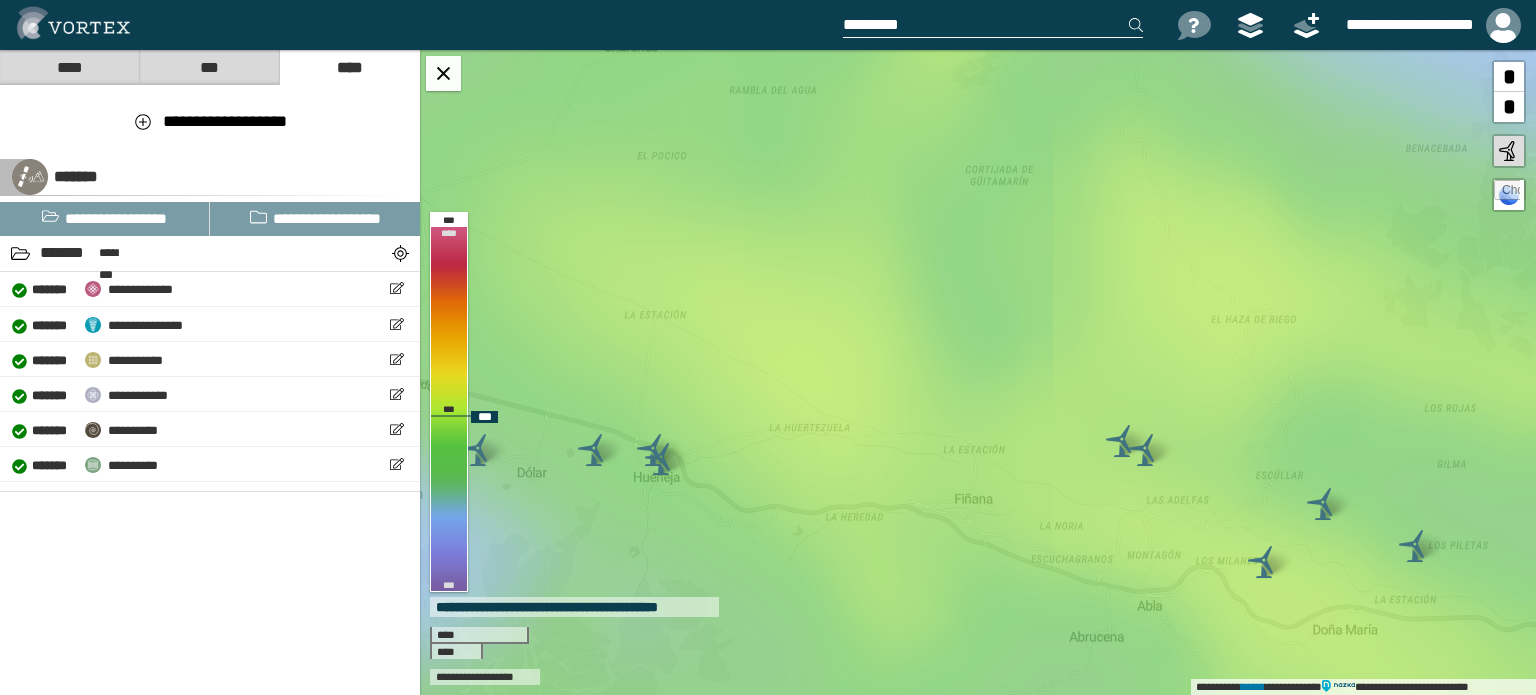 drag, startPoint x: 888, startPoint y: 476, endPoint x: 870, endPoint y: 387, distance: 90.80198 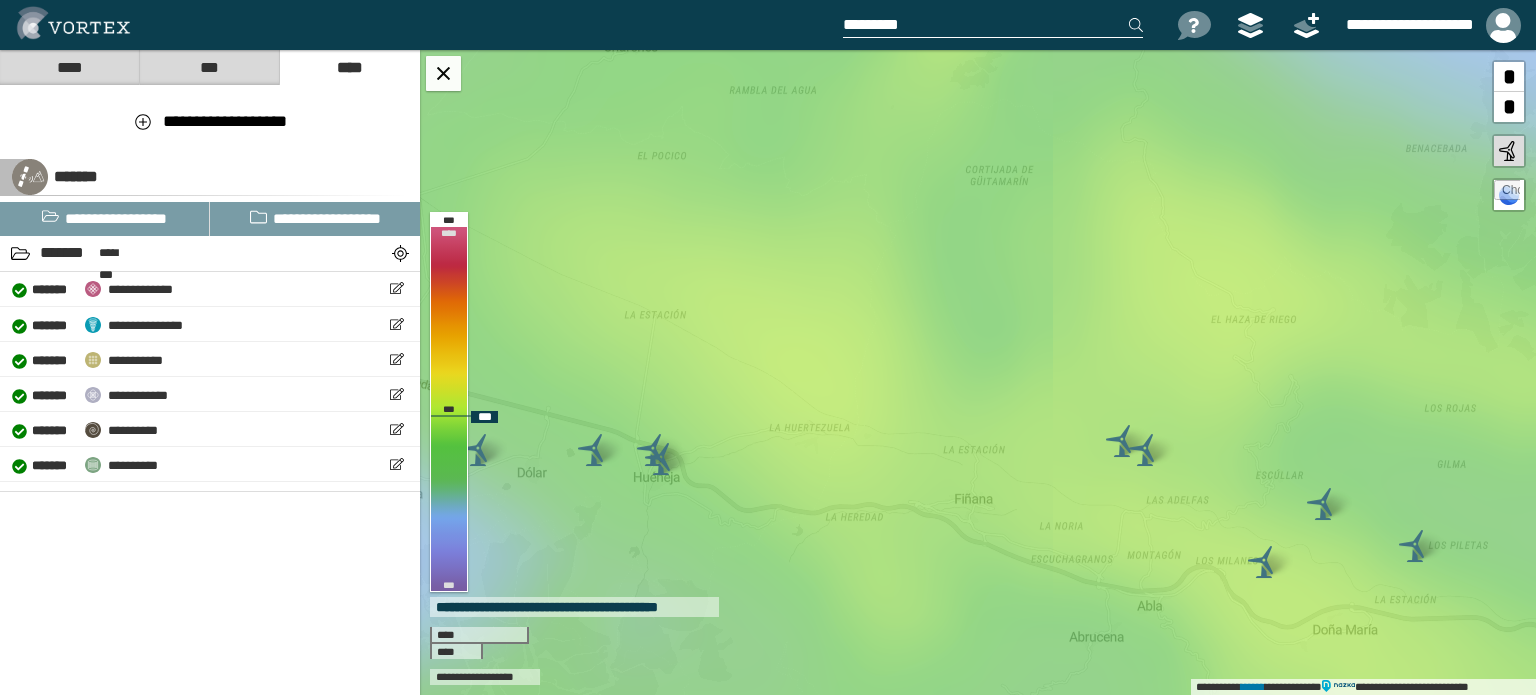 click on "**********" at bounding box center [978, 372] 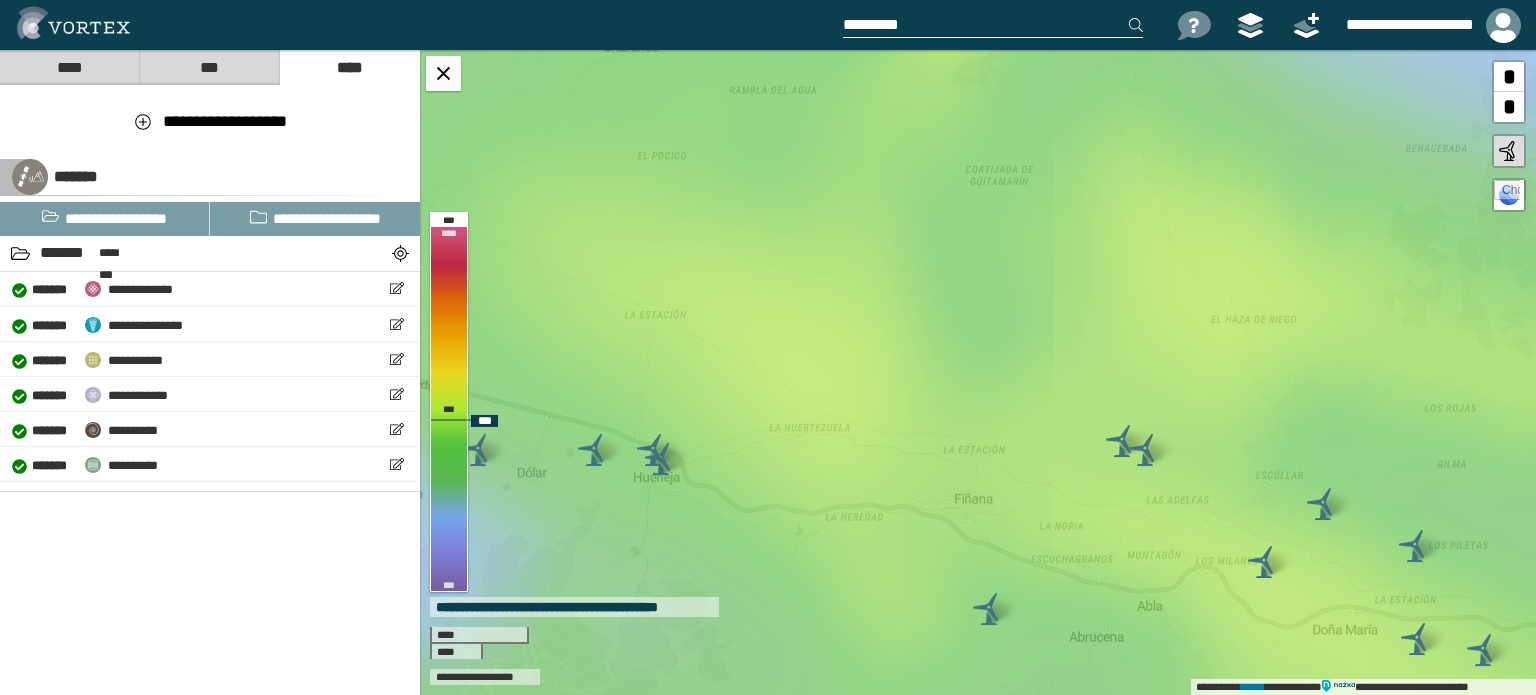 click on "**********" at bounding box center (978, 372) 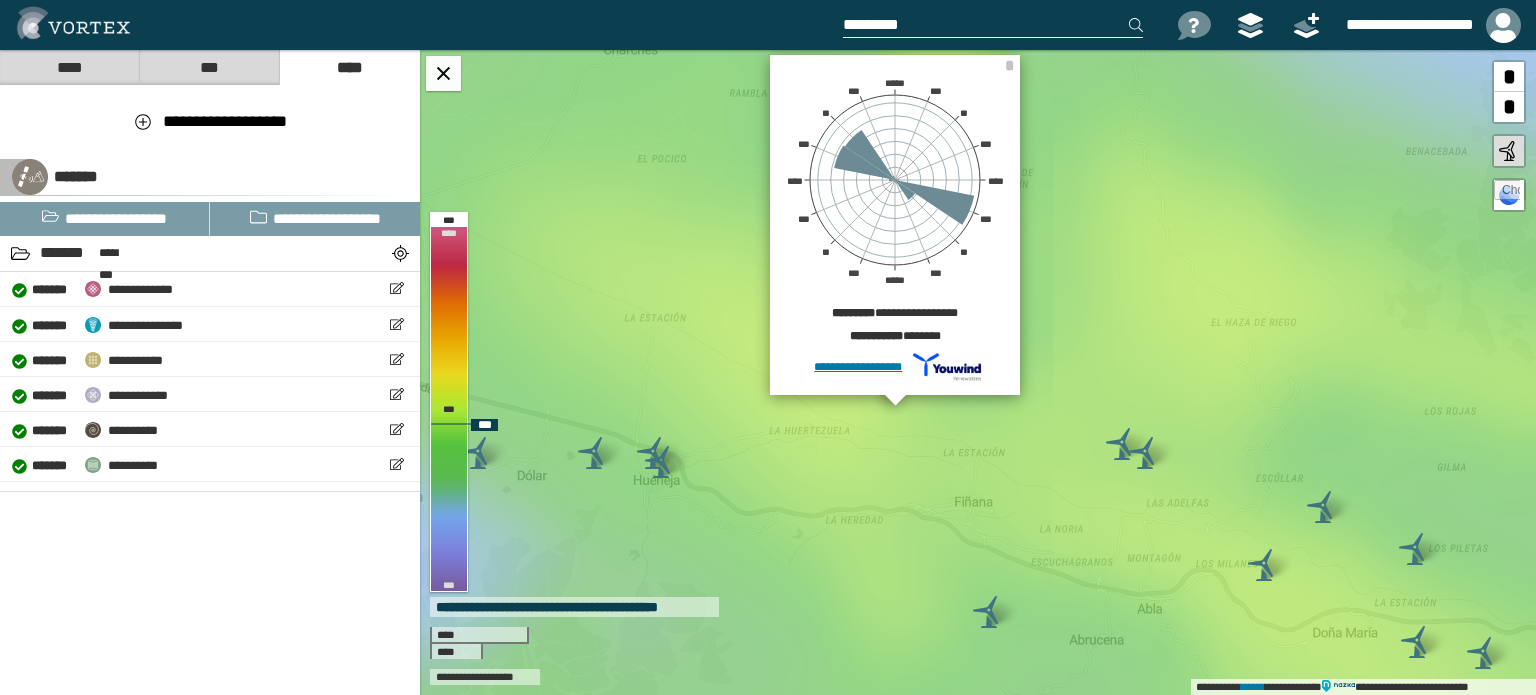 click on "**********" at bounding box center (978, 372) 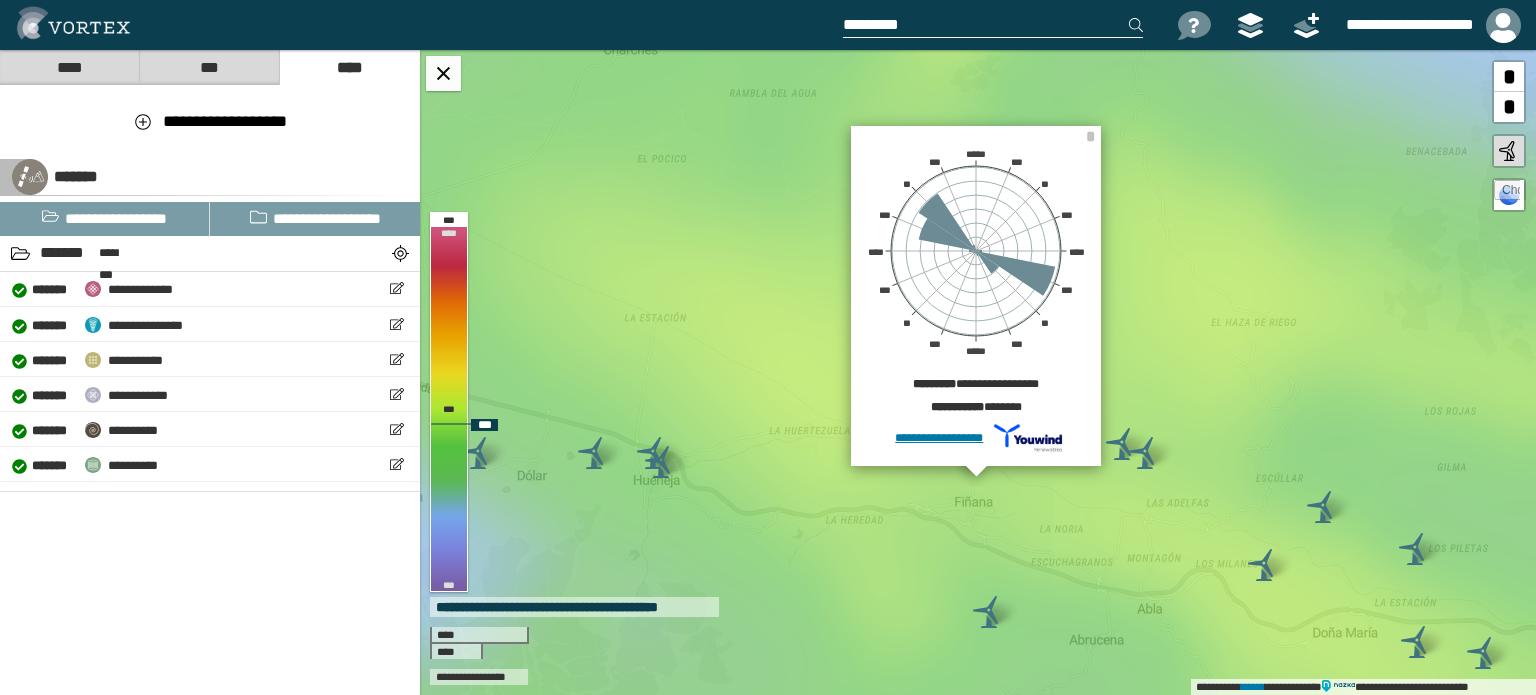 click on "**********" at bounding box center (978, 372) 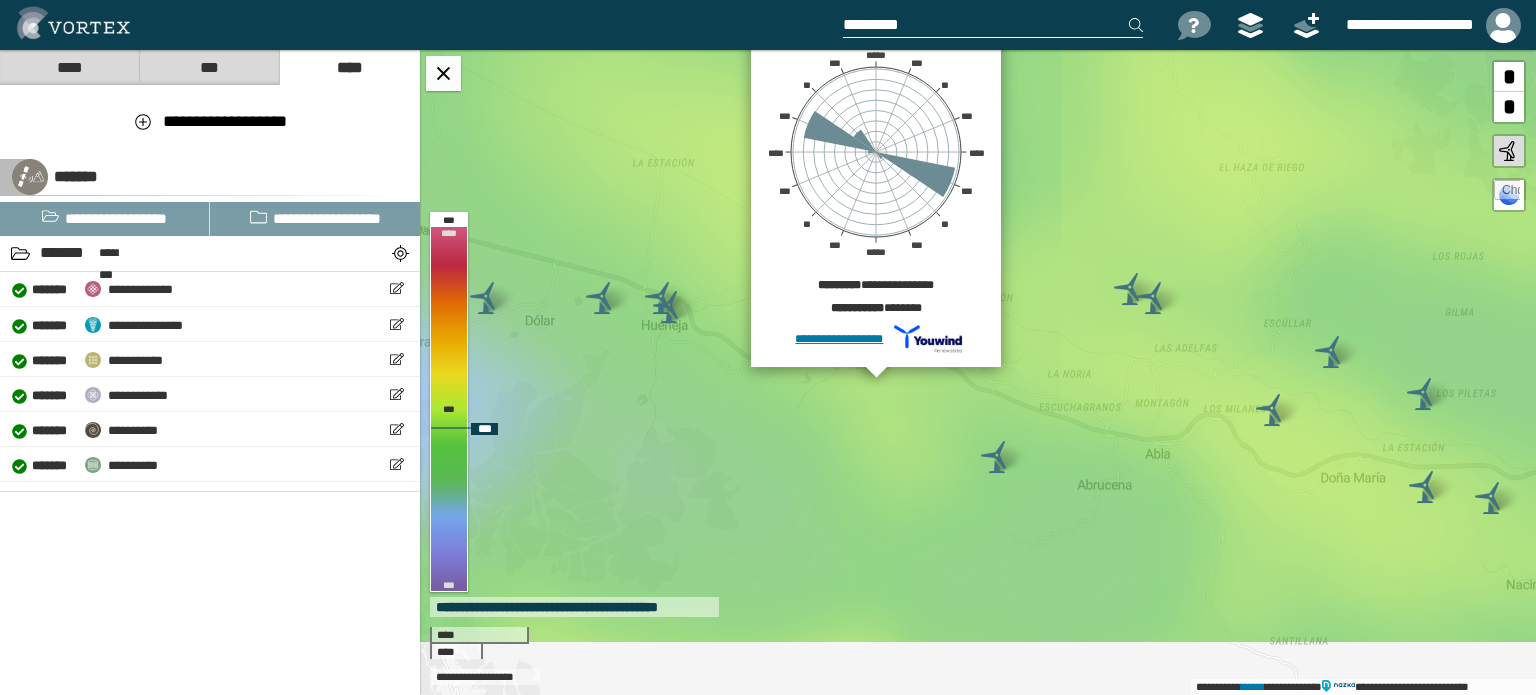 click on "**********" at bounding box center [978, 372] 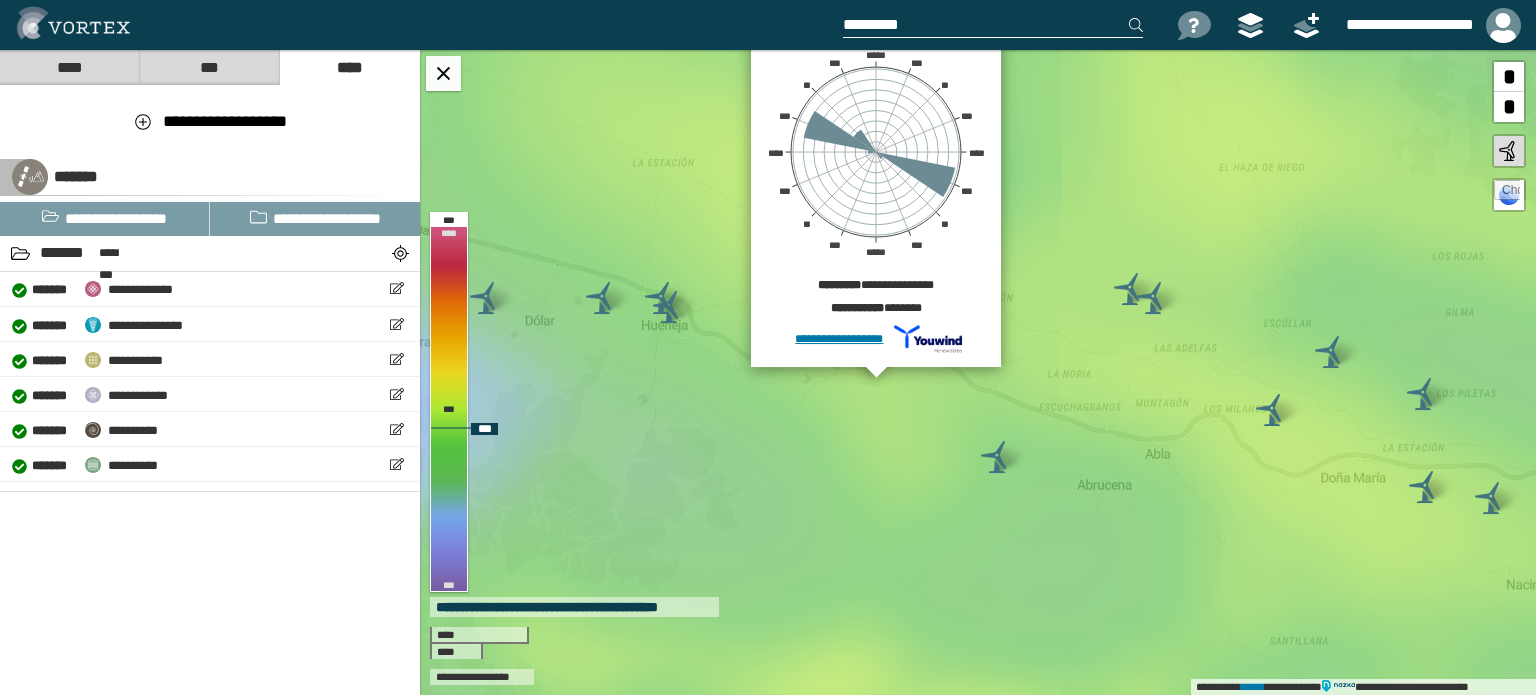 click on "**********" at bounding box center [978, 372] 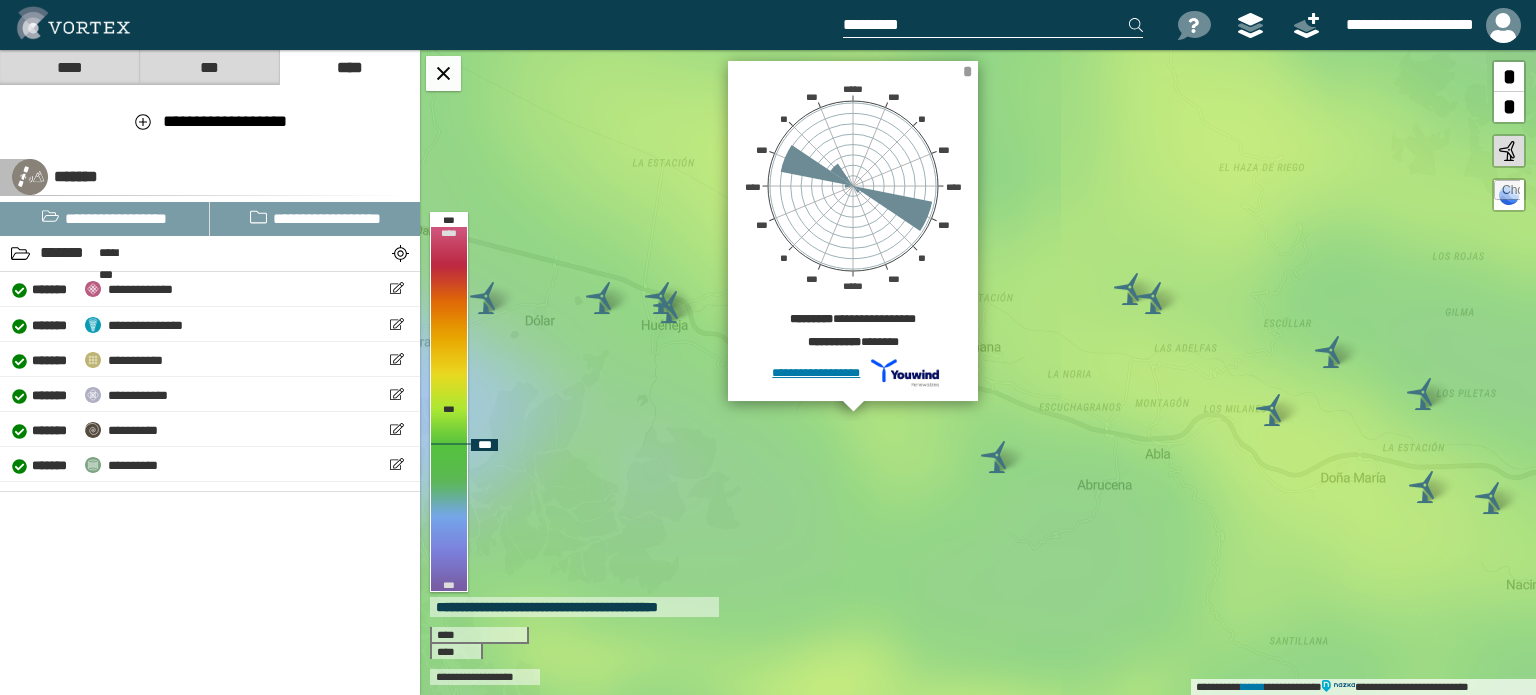 click on "*" at bounding box center (967, 71) 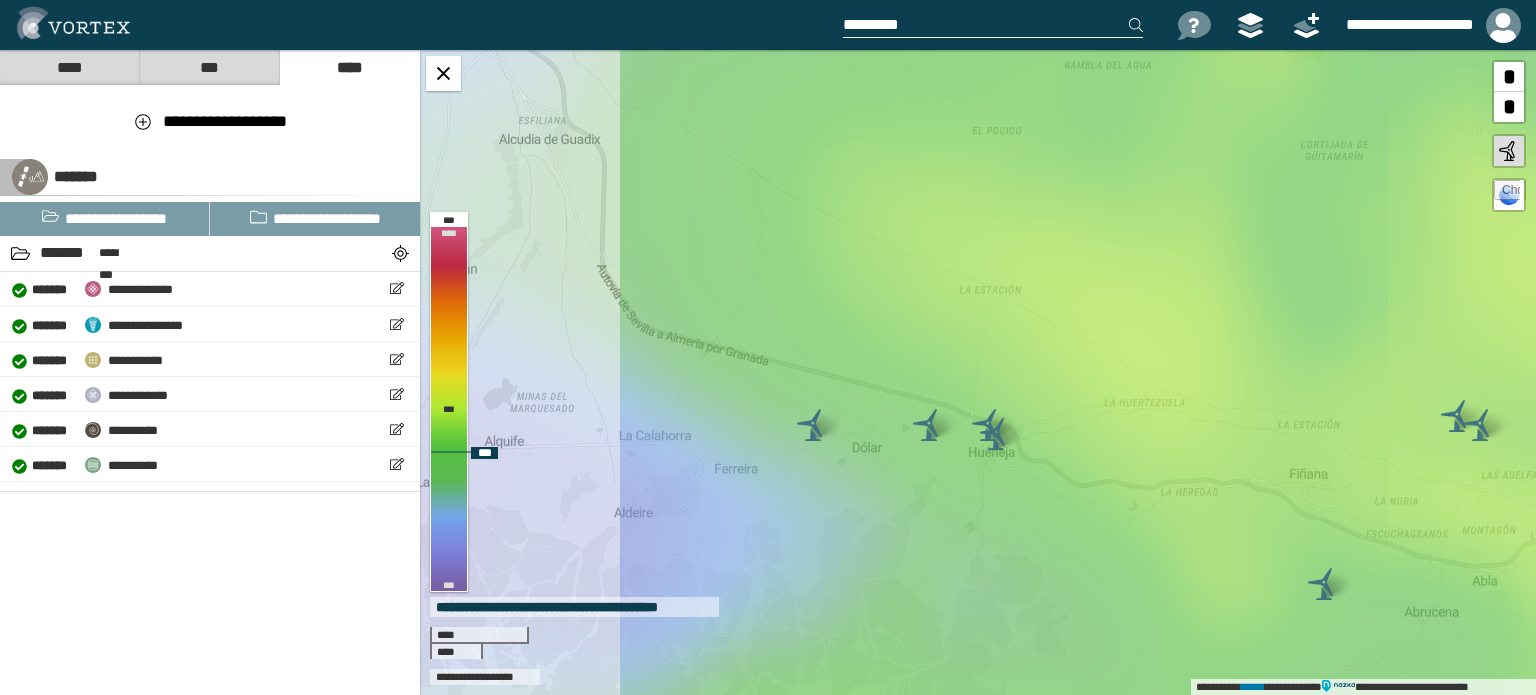 drag, startPoint x: 800, startPoint y: 439, endPoint x: 1048, endPoint y: 528, distance: 263.48624 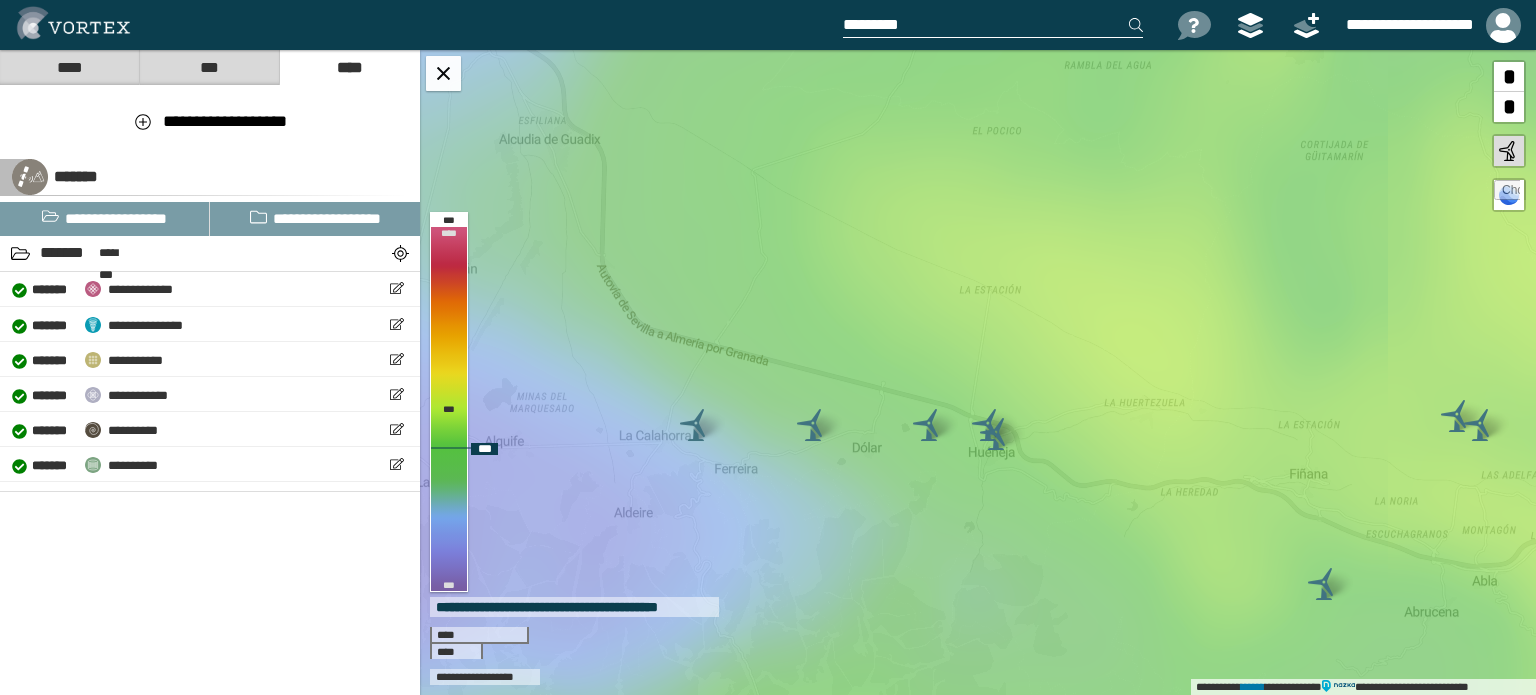 click on "**********" at bounding box center (978, 372) 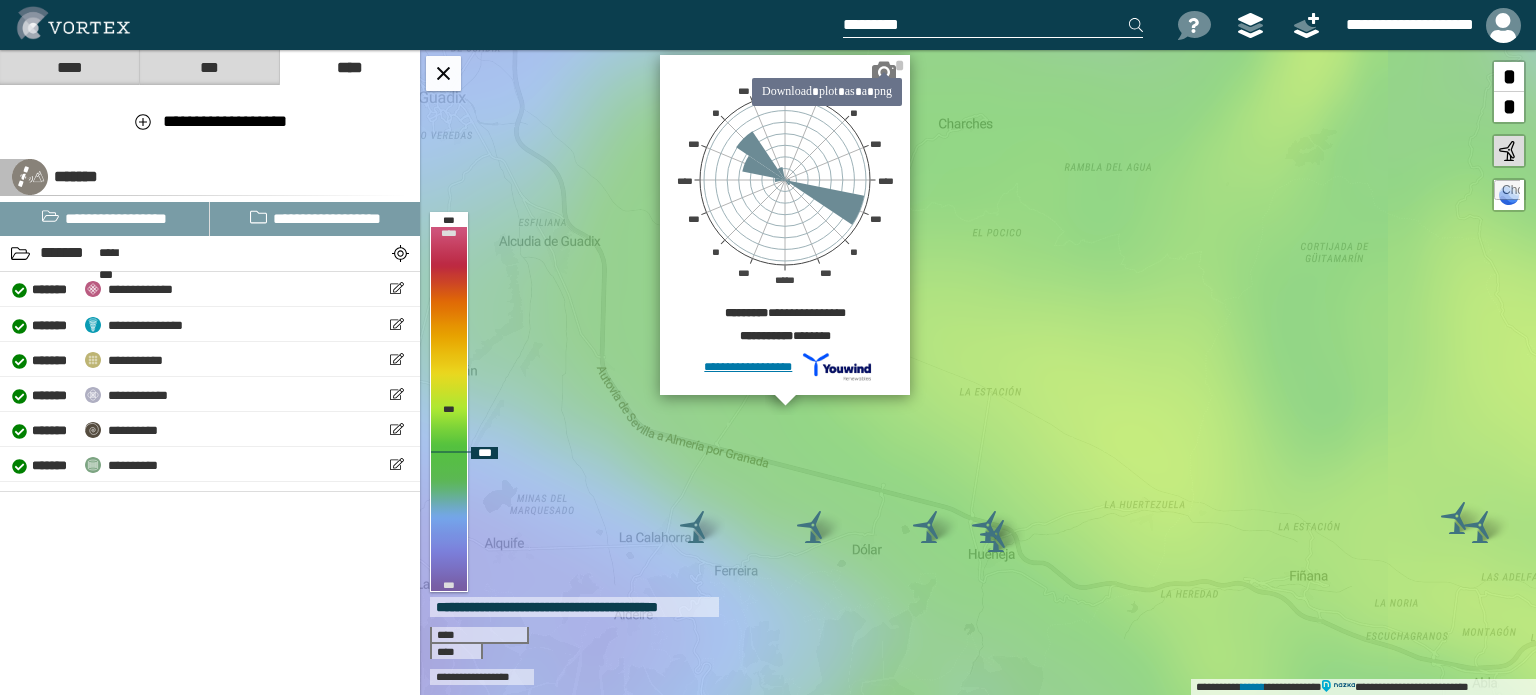 click at bounding box center (884, 65) 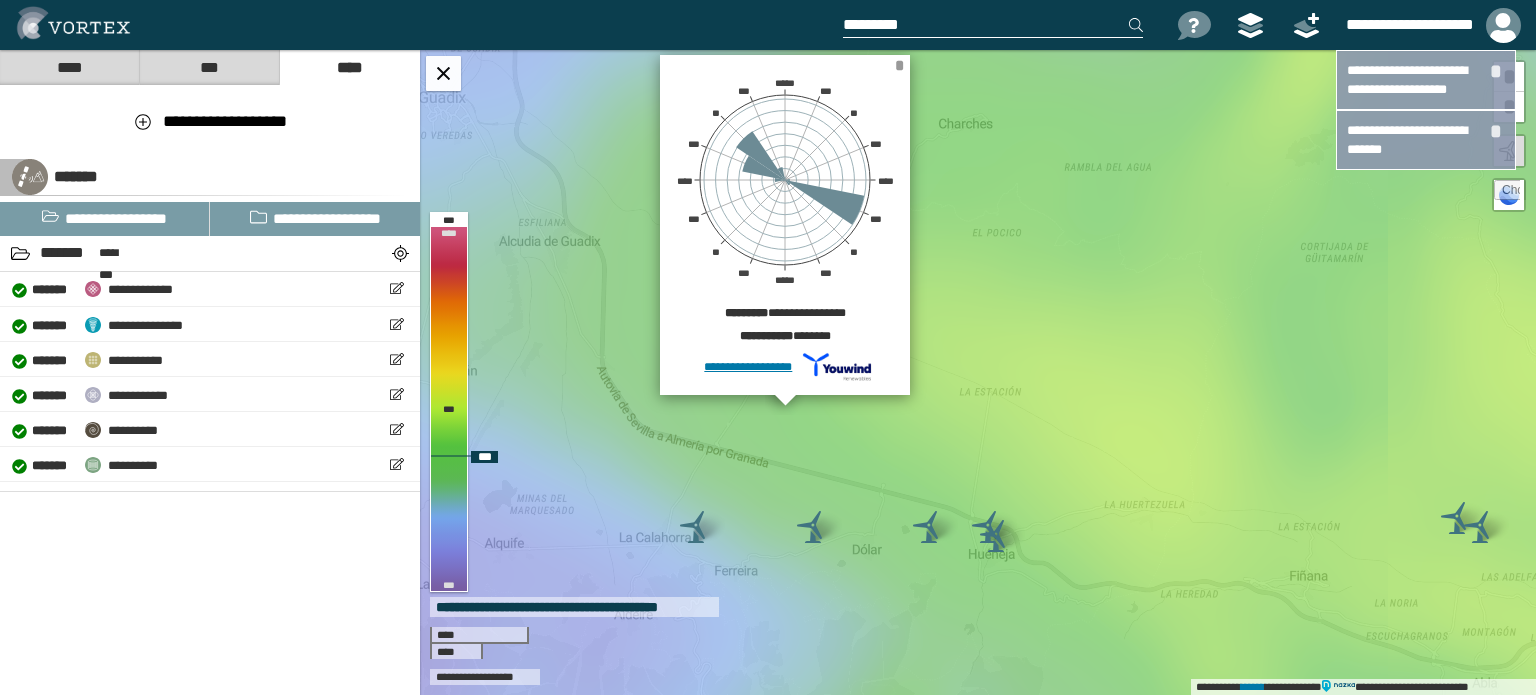 click on "*" at bounding box center [899, 65] 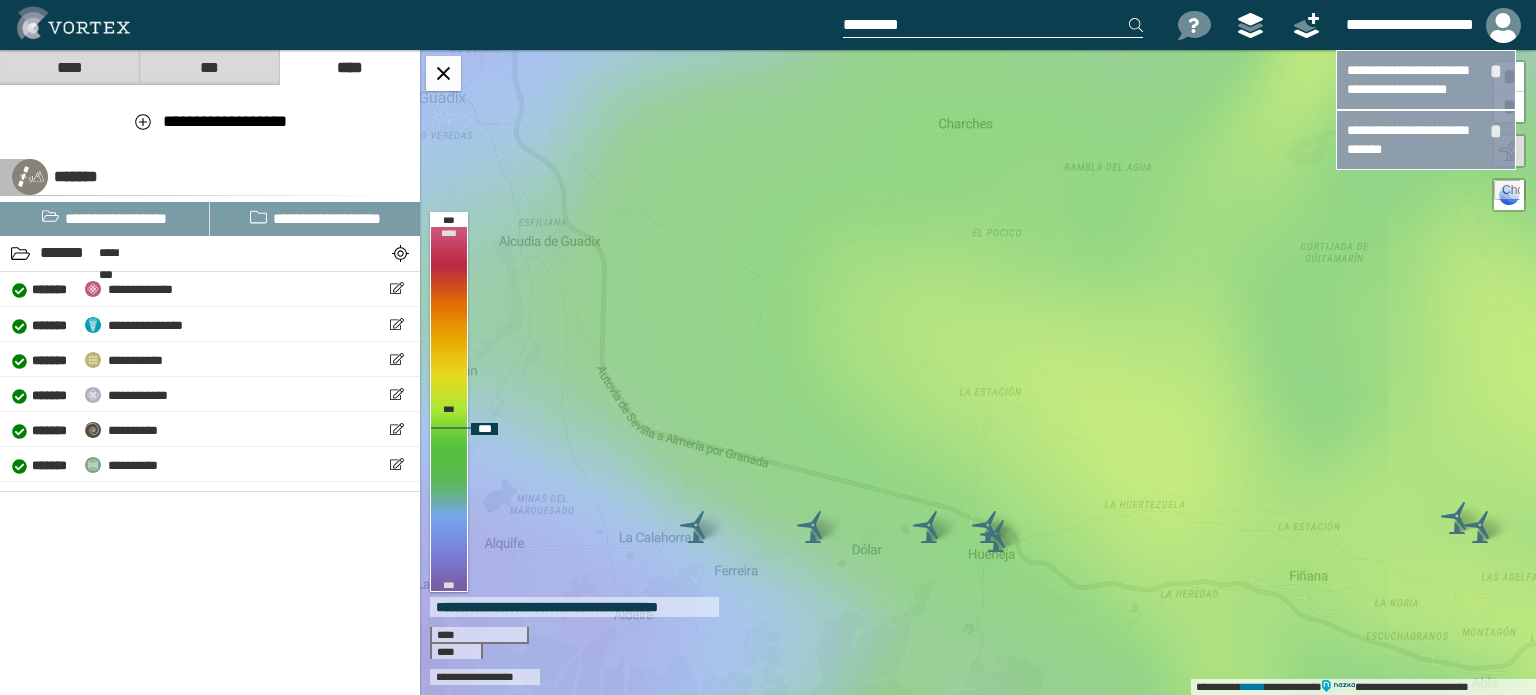 click on "**********" at bounding box center (978, 372) 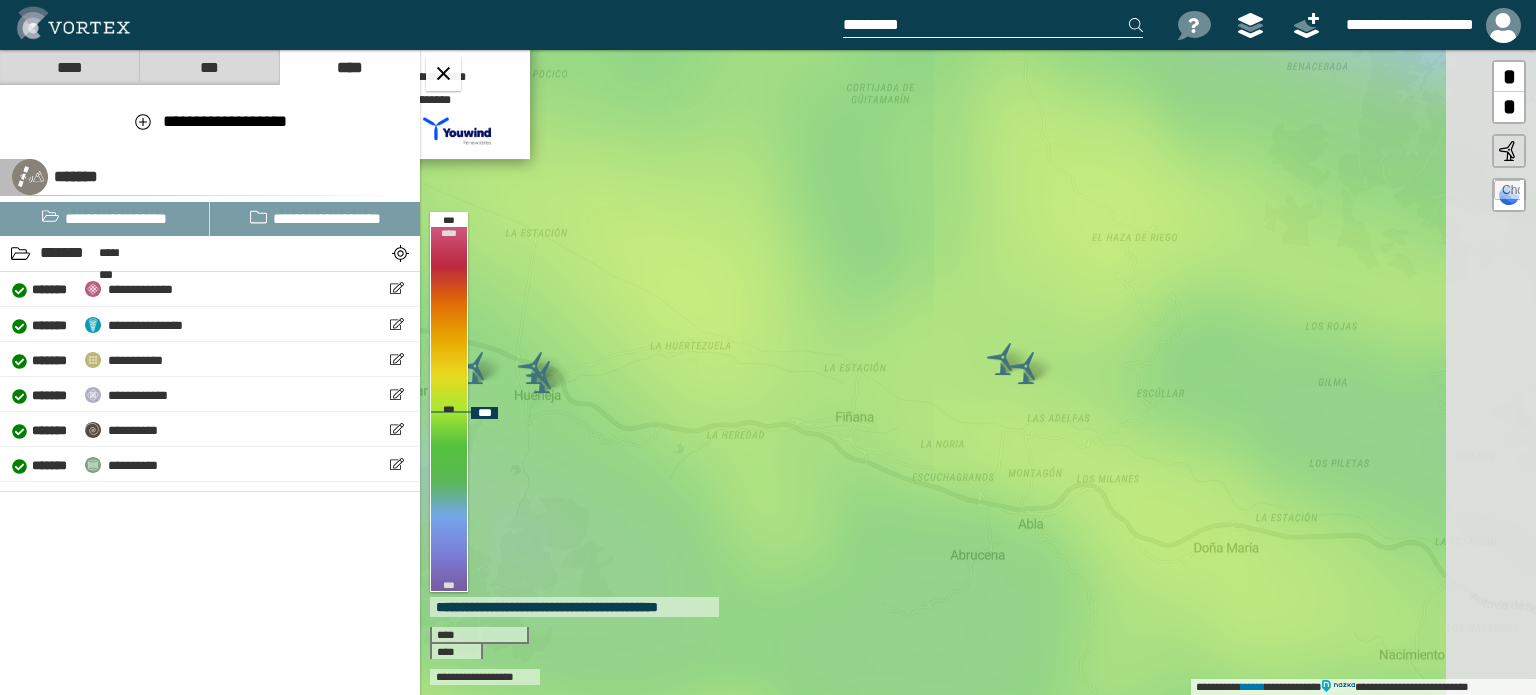 drag, startPoint x: 1114, startPoint y: 515, endPoint x: 608, endPoint y: 255, distance: 568.89014 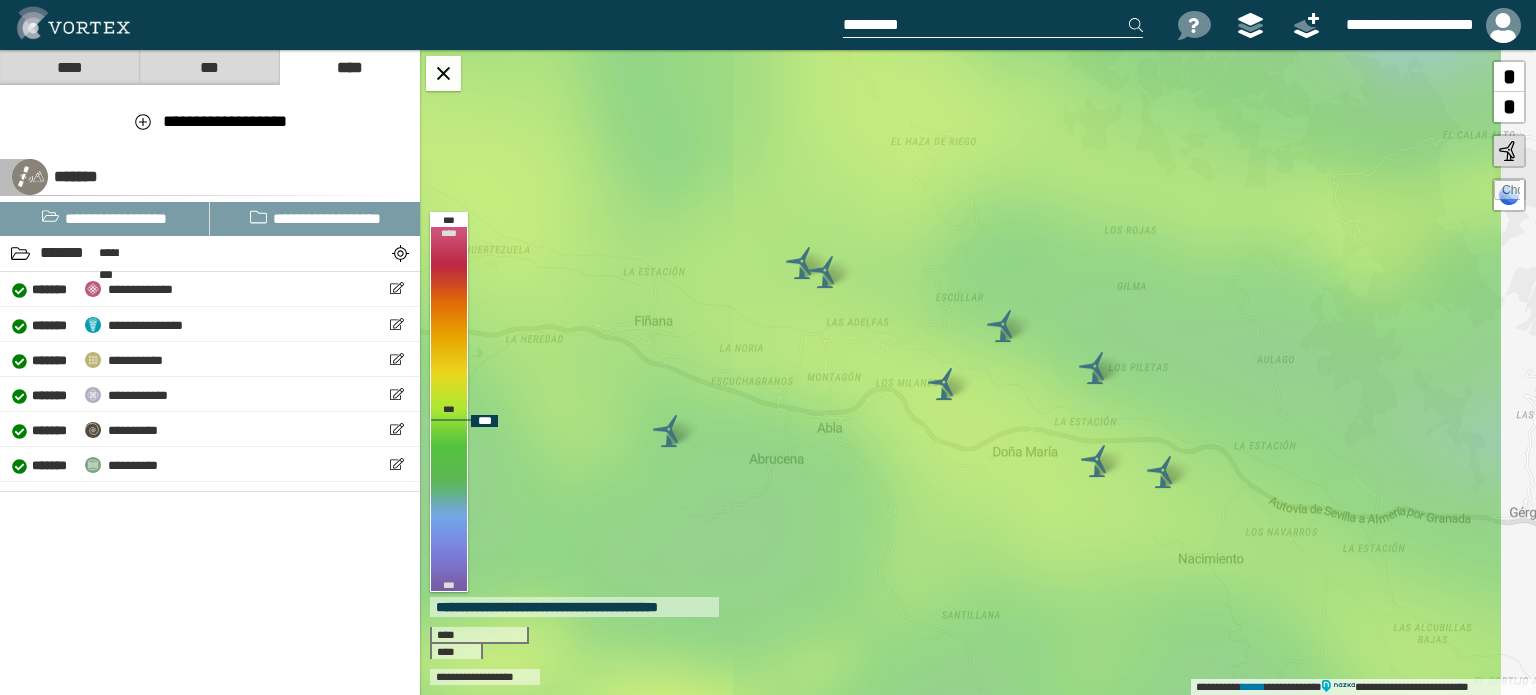 drag, startPoint x: 896, startPoint y: 399, endPoint x: 814, endPoint y: 353, distance: 94.02127 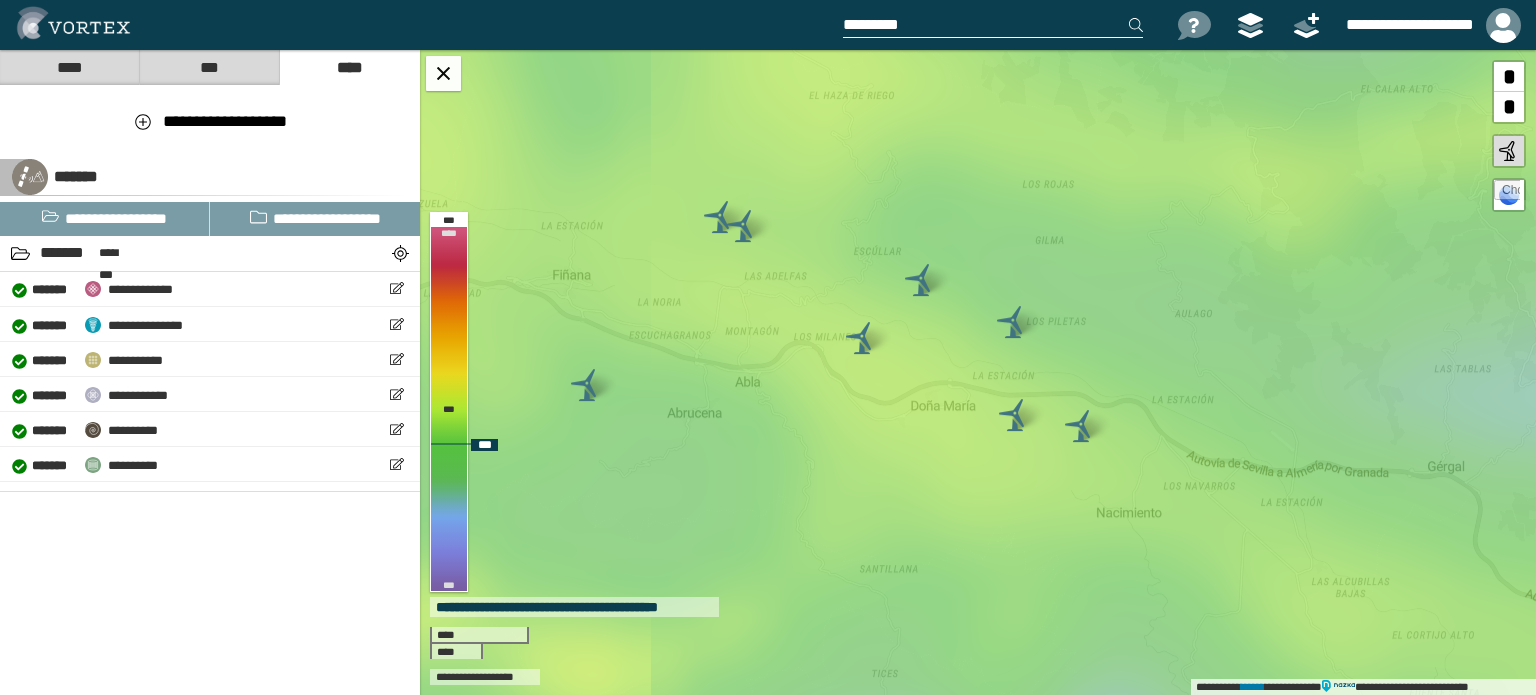 click at bounding box center (587, 385) 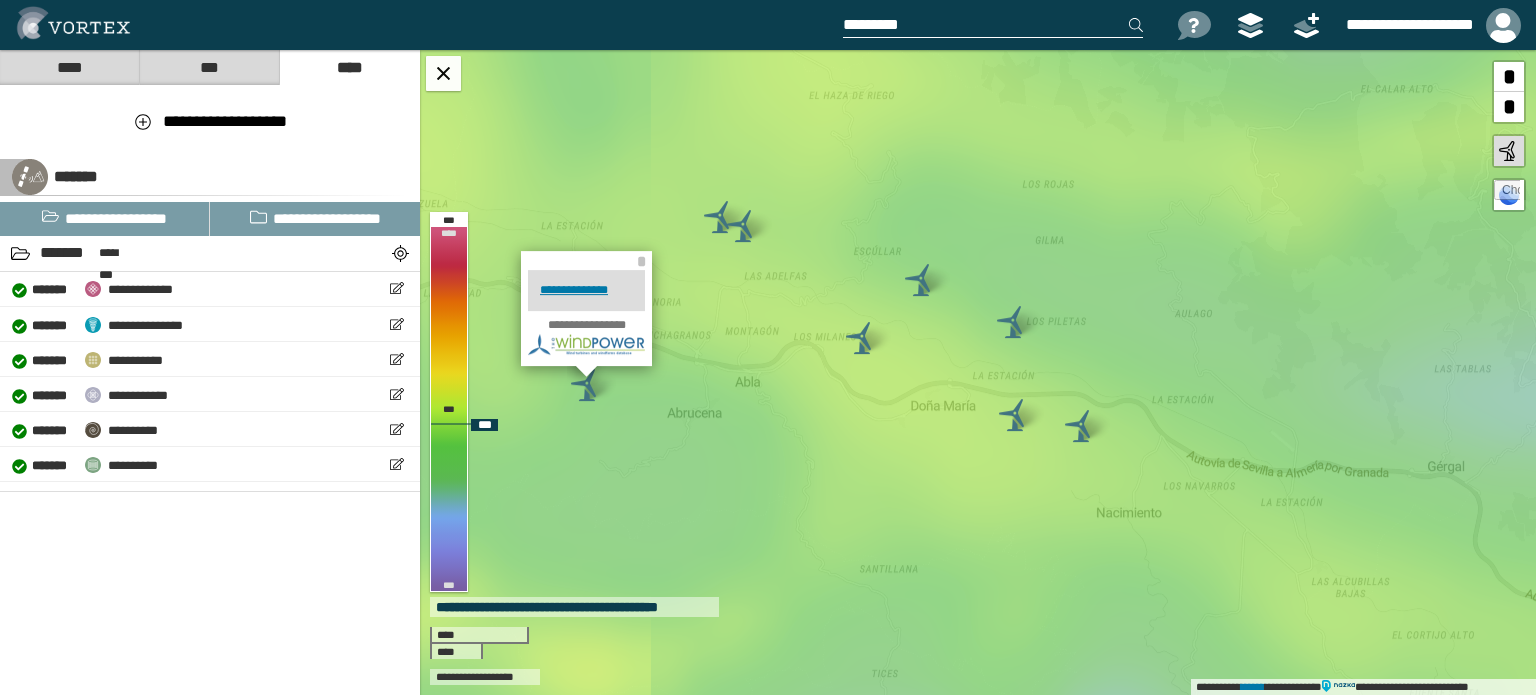 click at bounding box center [743, 226] 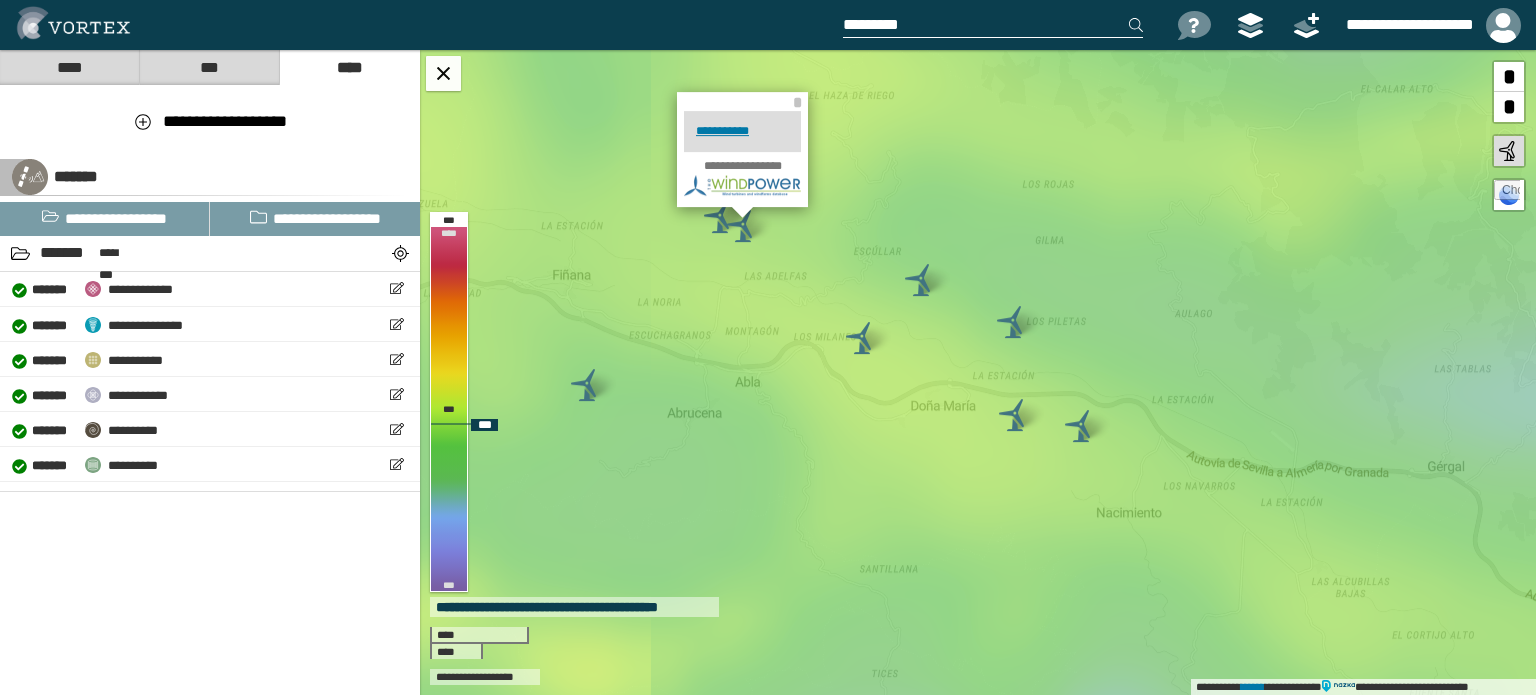click at bounding box center [720, 217] 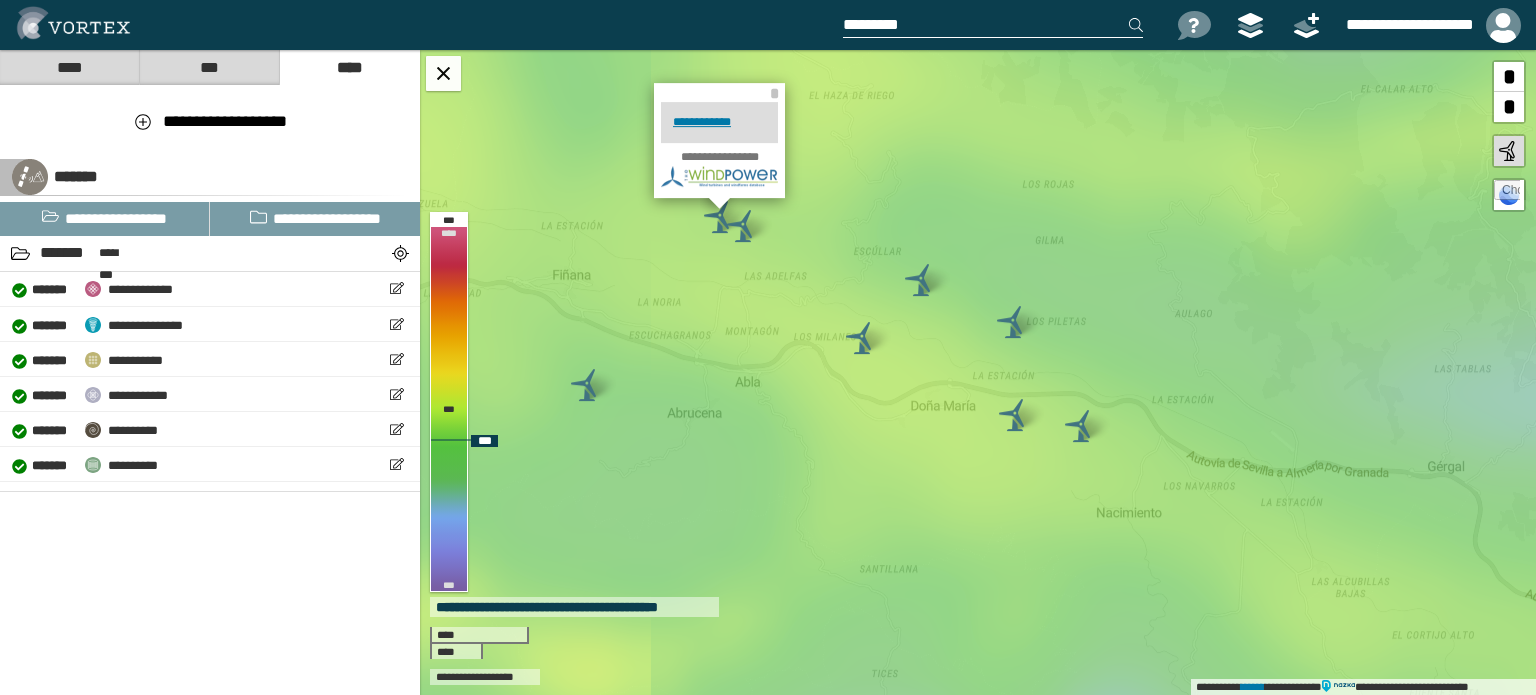 click at bounding box center (921, 280) 